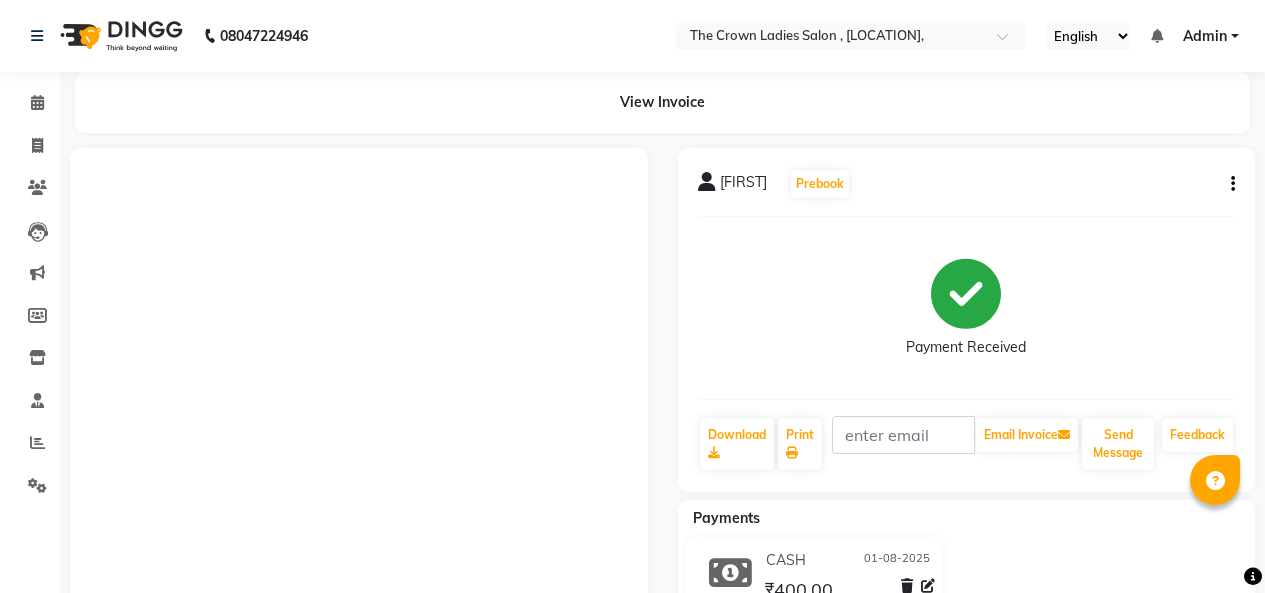 scroll, scrollTop: 0, scrollLeft: 0, axis: both 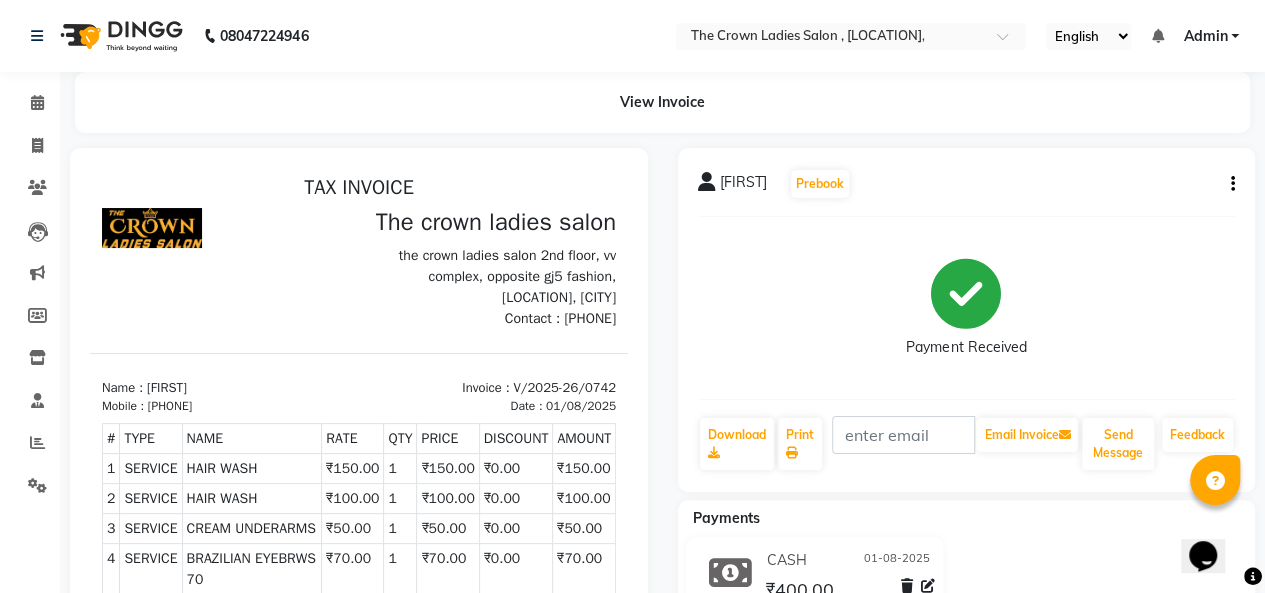 click on "Invoice" 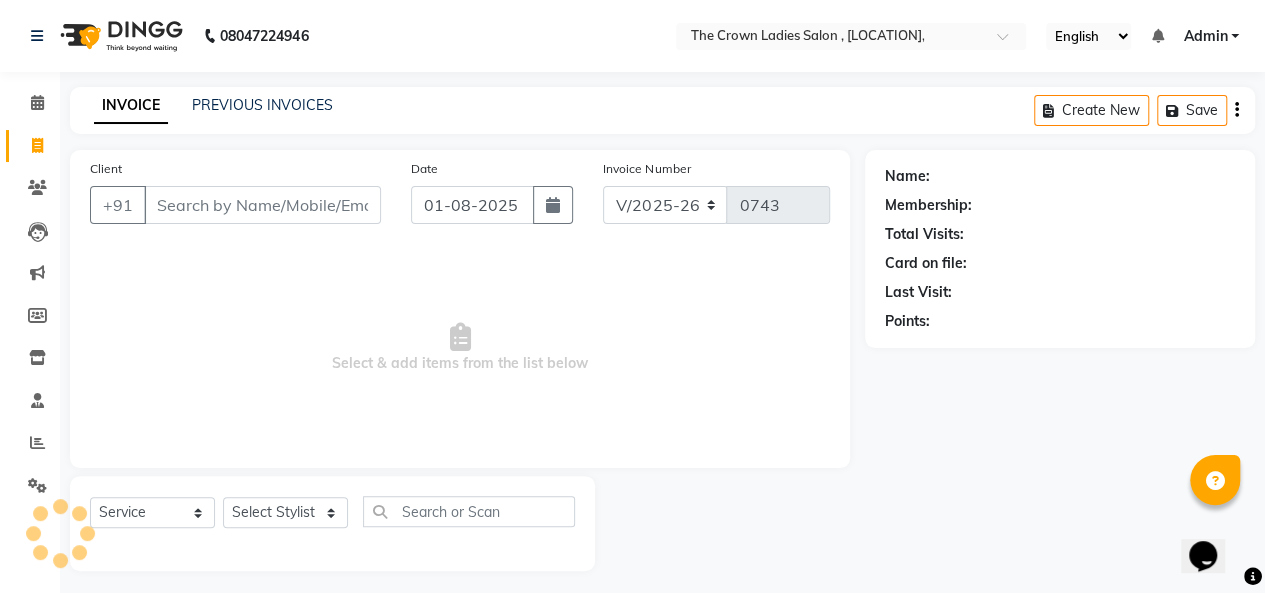 scroll, scrollTop: 7, scrollLeft: 0, axis: vertical 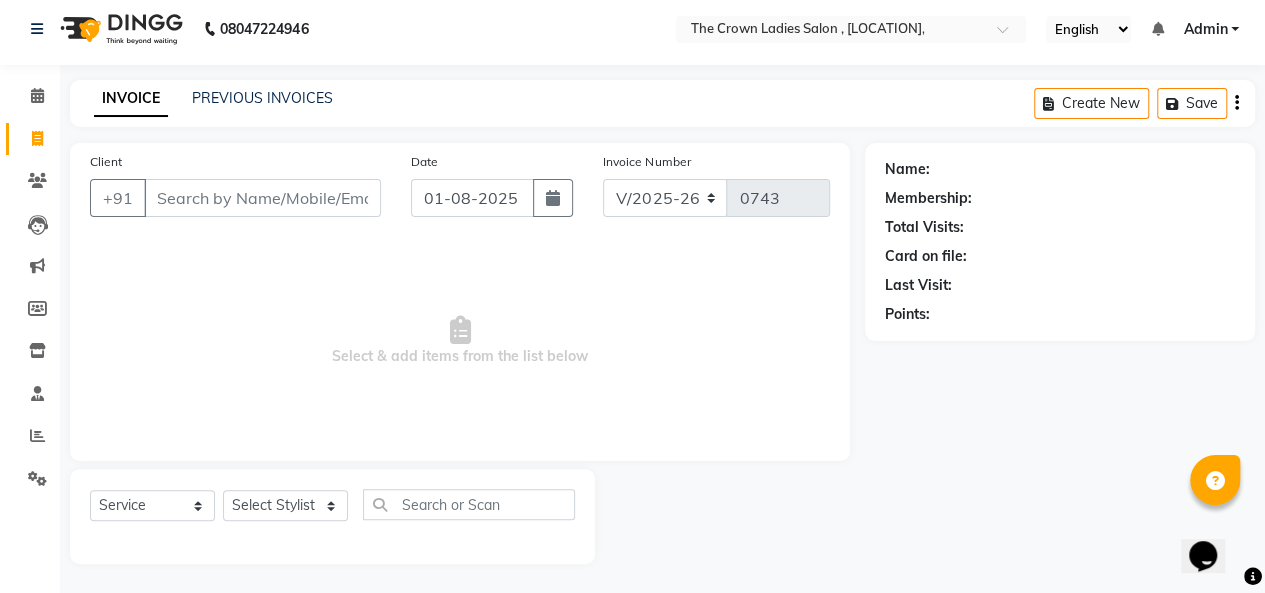 click on "Client" at bounding box center [262, 198] 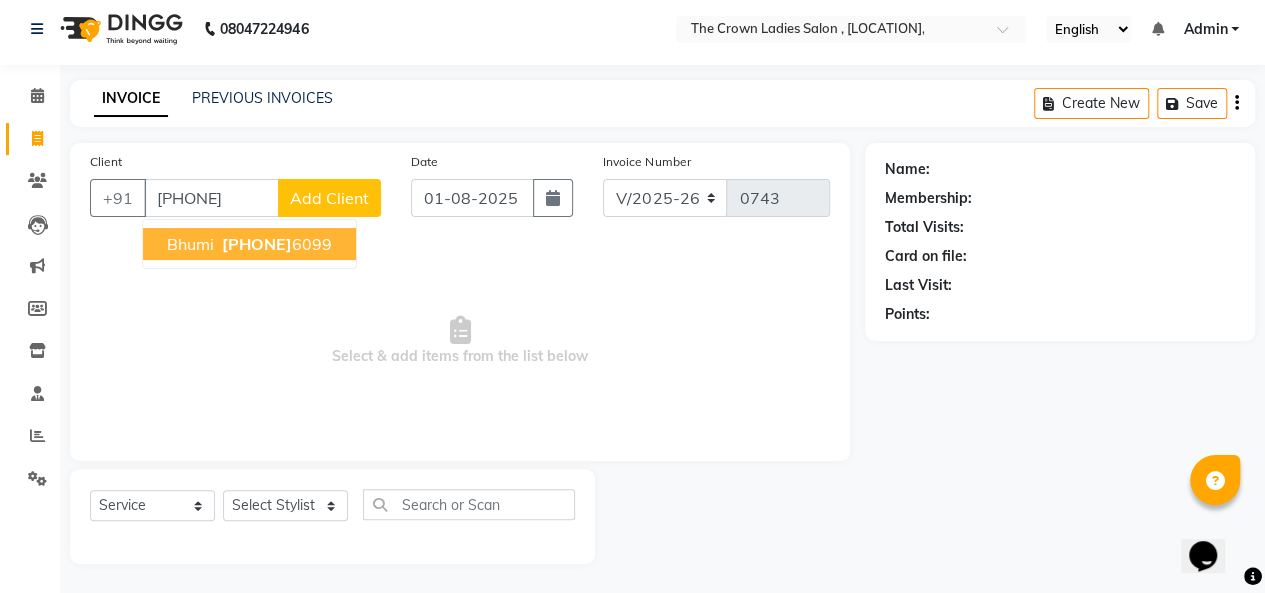 click on "[PHONE]" at bounding box center [275, 244] 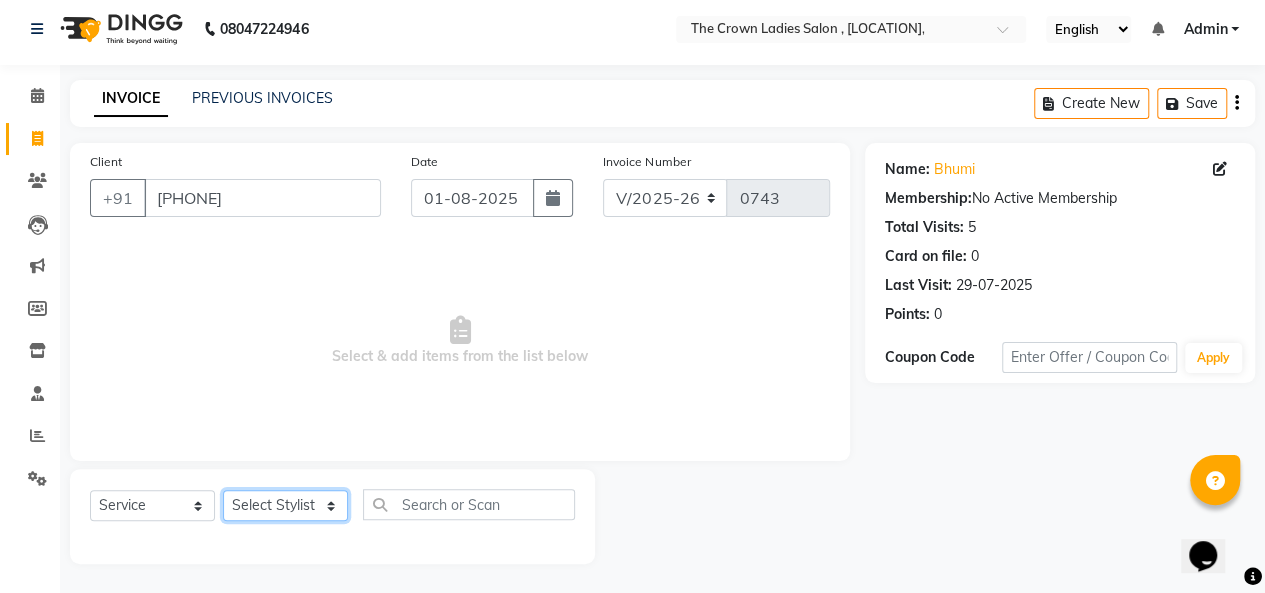 click on "Select Stylist [FIRST] [FIRST] [FIRST] [FIRST] [FIRST] [FIRST] [FIRST] [FIRST] [FIRST]" 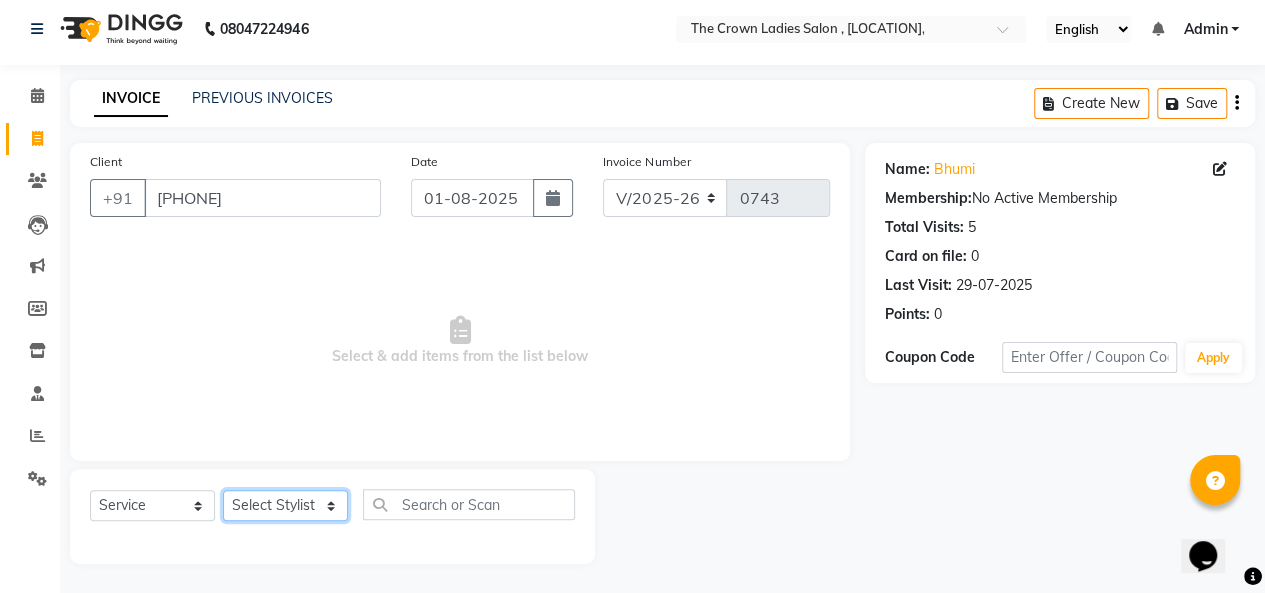 select on "67502" 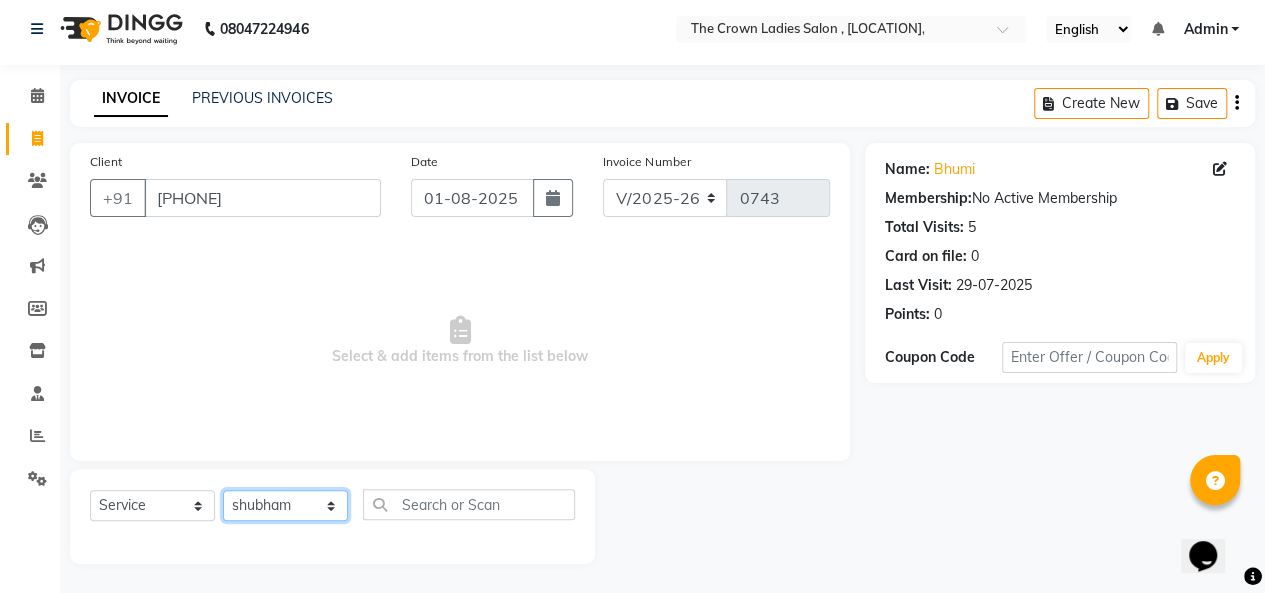 click on "Select Stylist [FIRST] [FIRST] [FIRST] [FIRST] [FIRST] [FIRST] [FIRST] [FIRST] [FIRST]" 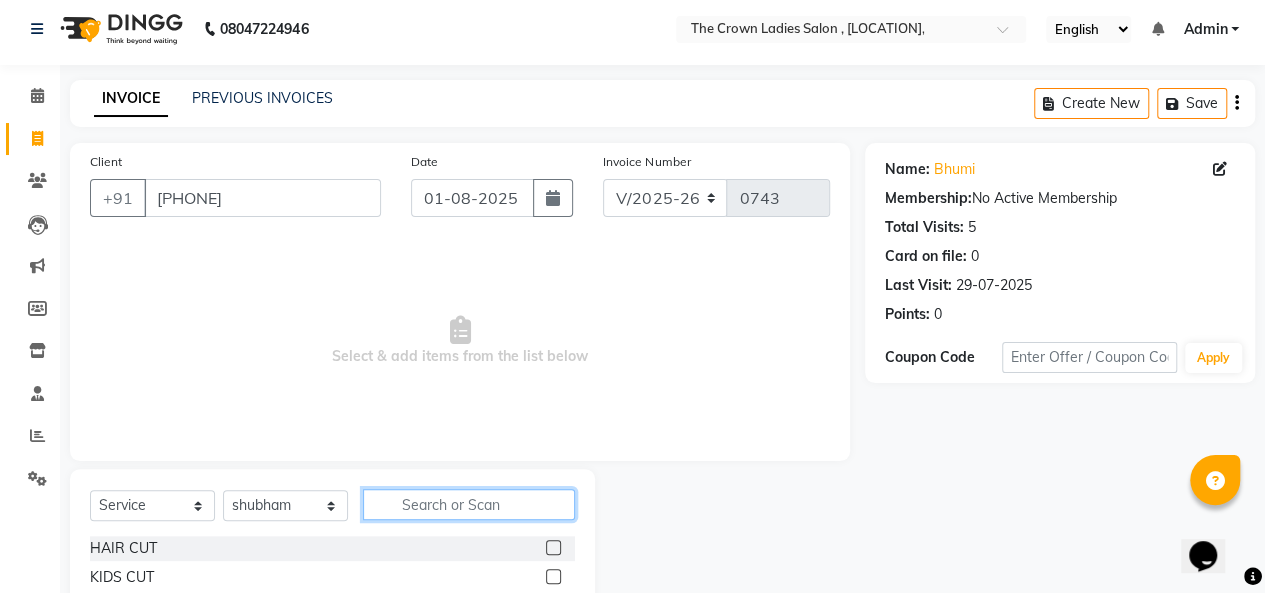 click 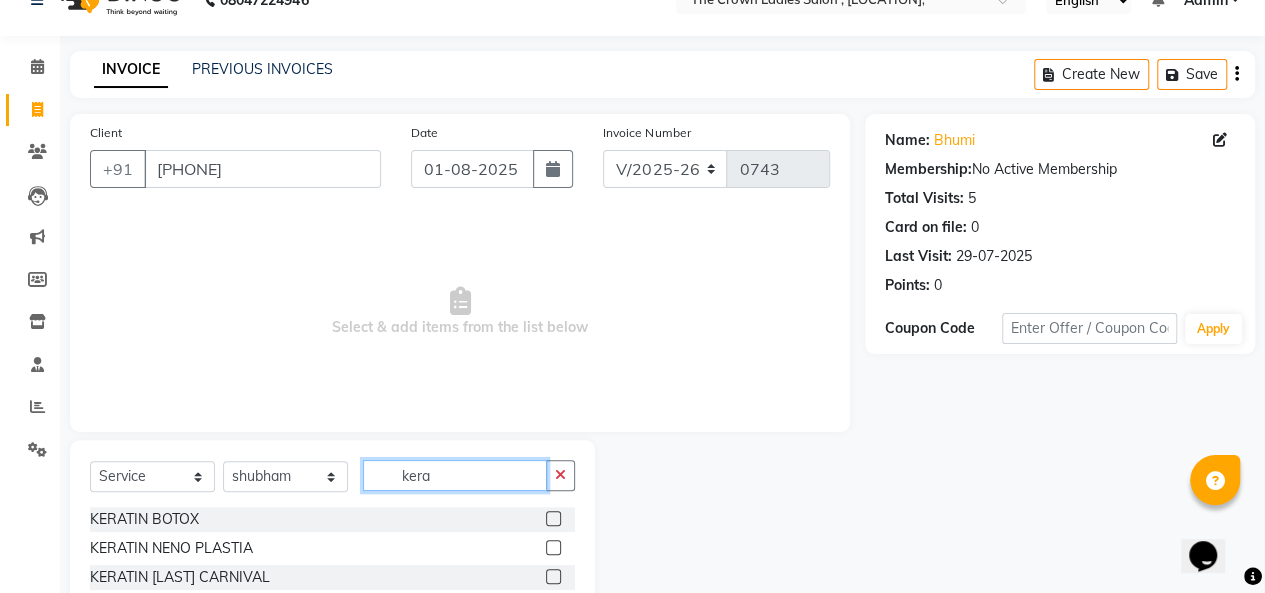 scroll, scrollTop: 123, scrollLeft: 0, axis: vertical 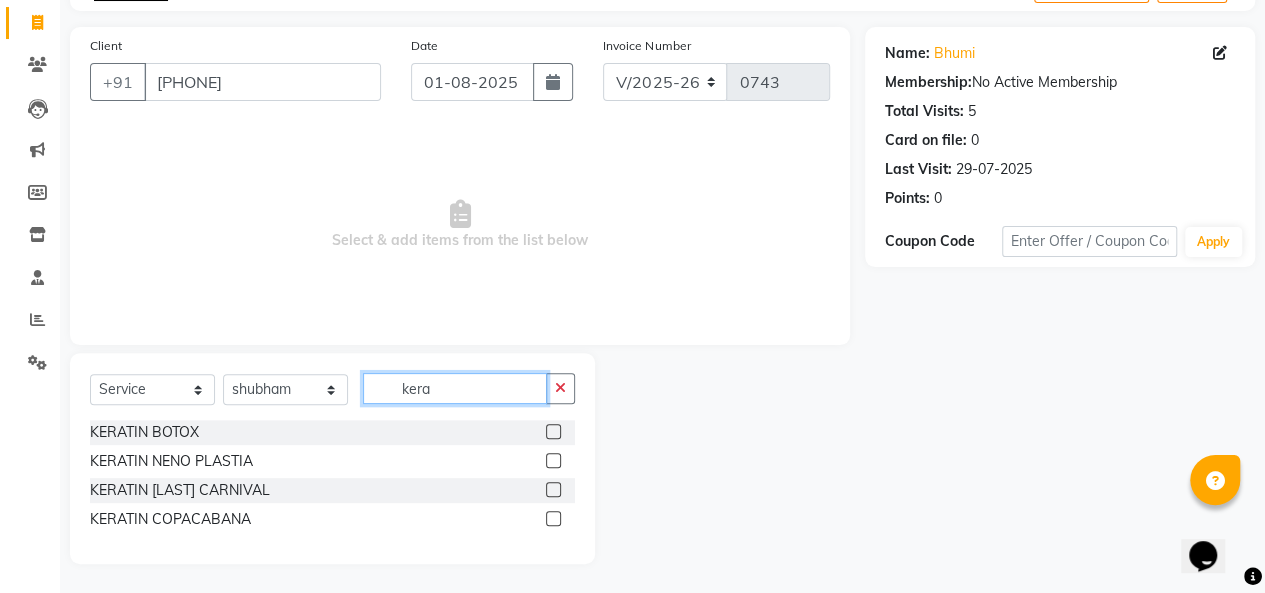type on "kera" 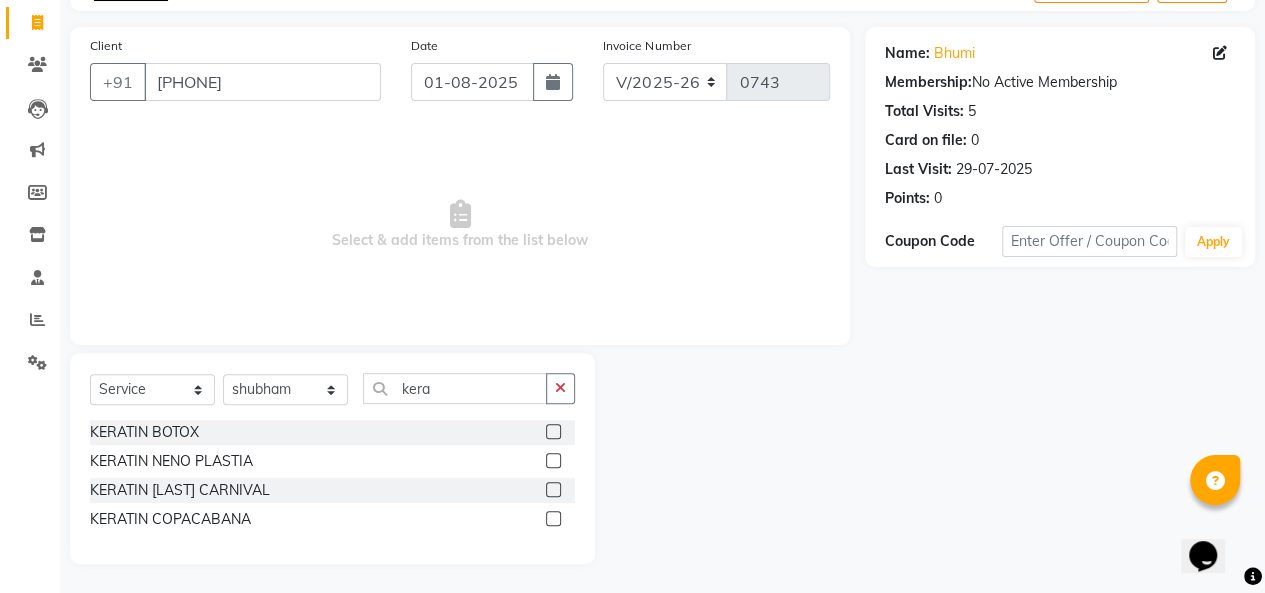 click 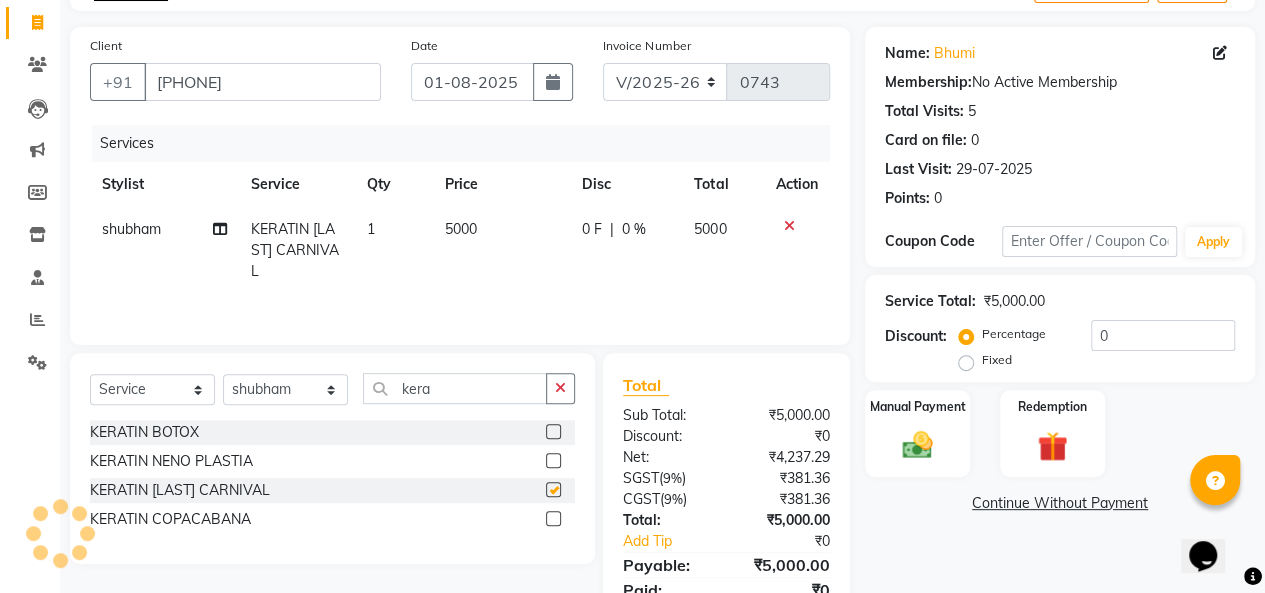 checkbox on "false" 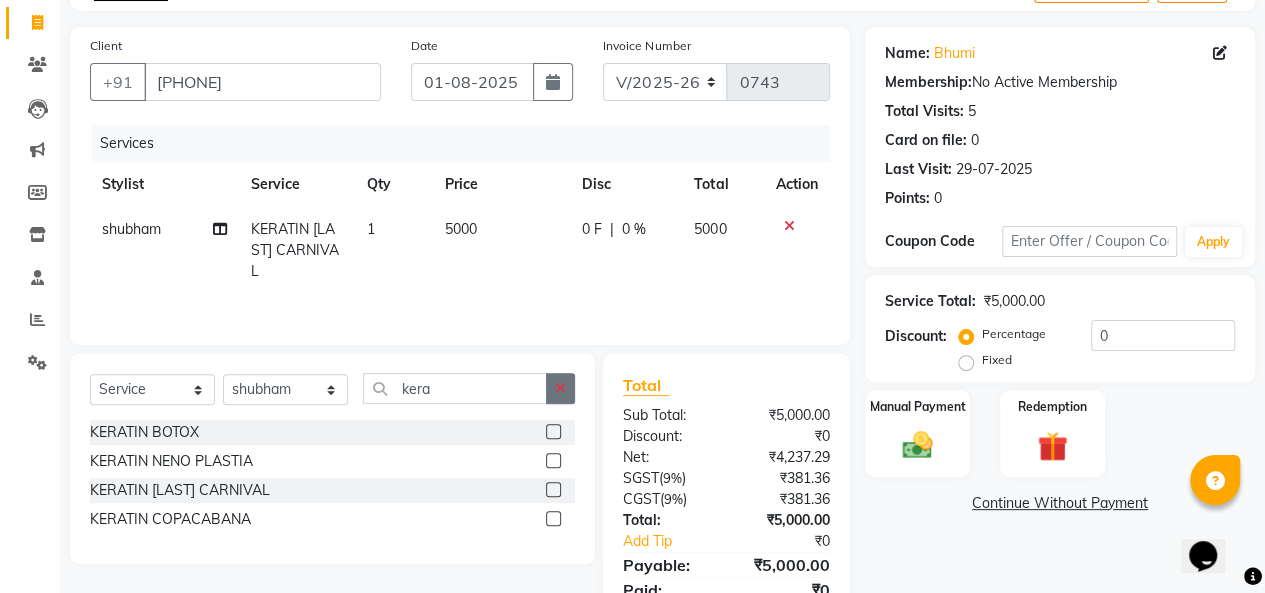 click 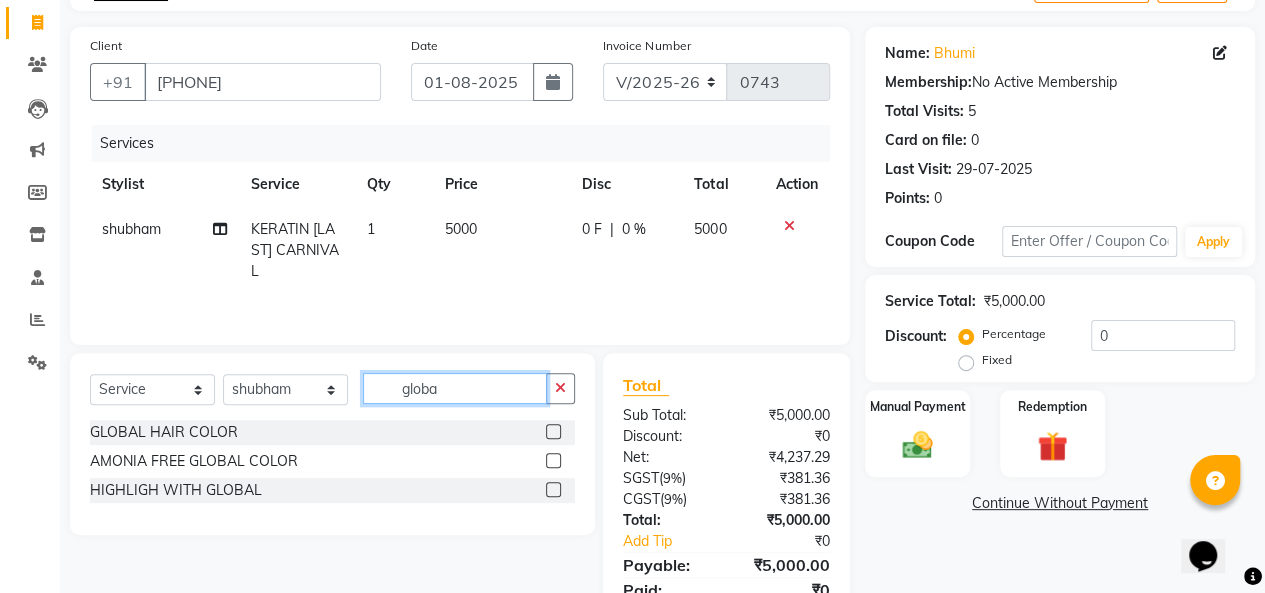 type on "globa" 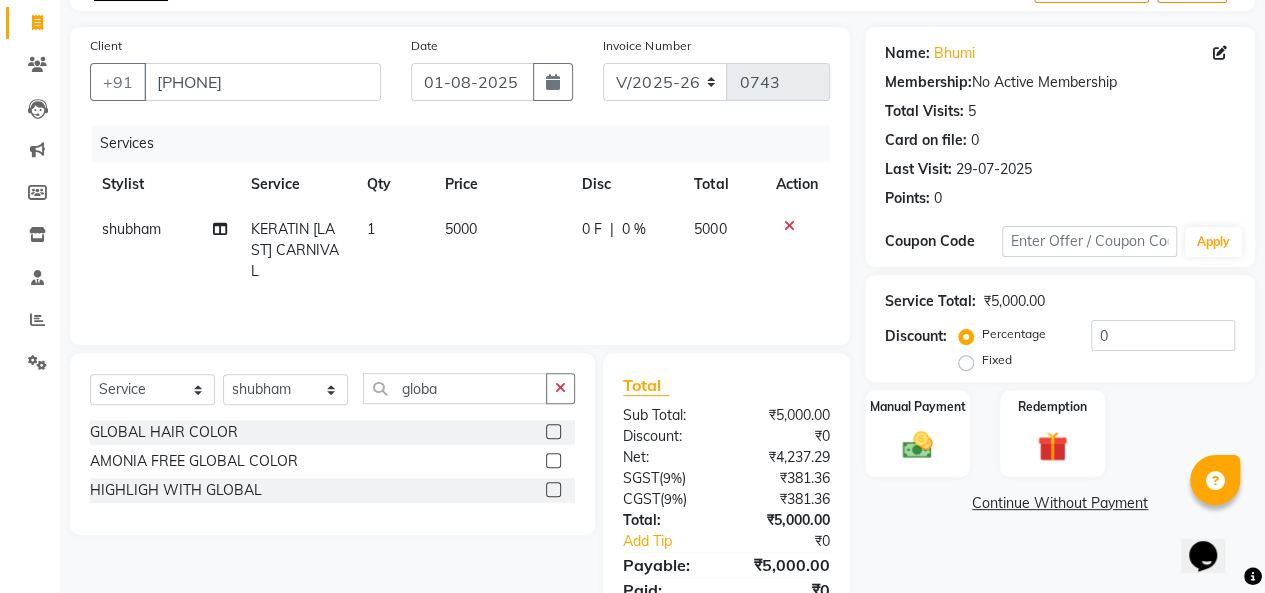 click 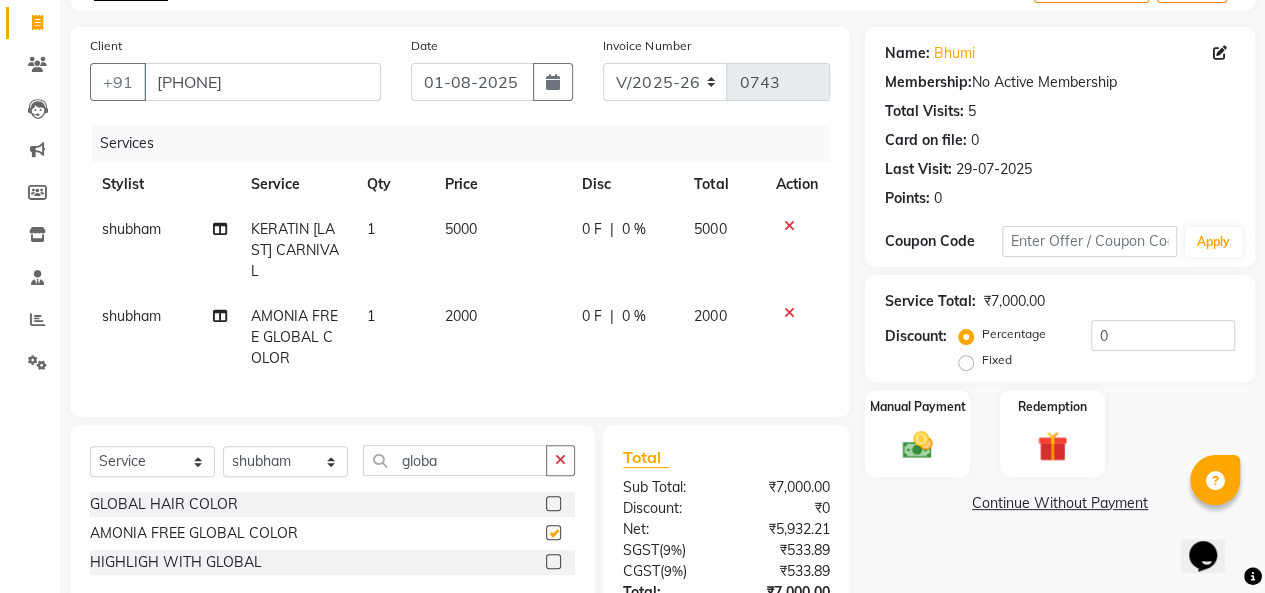 checkbox on "false" 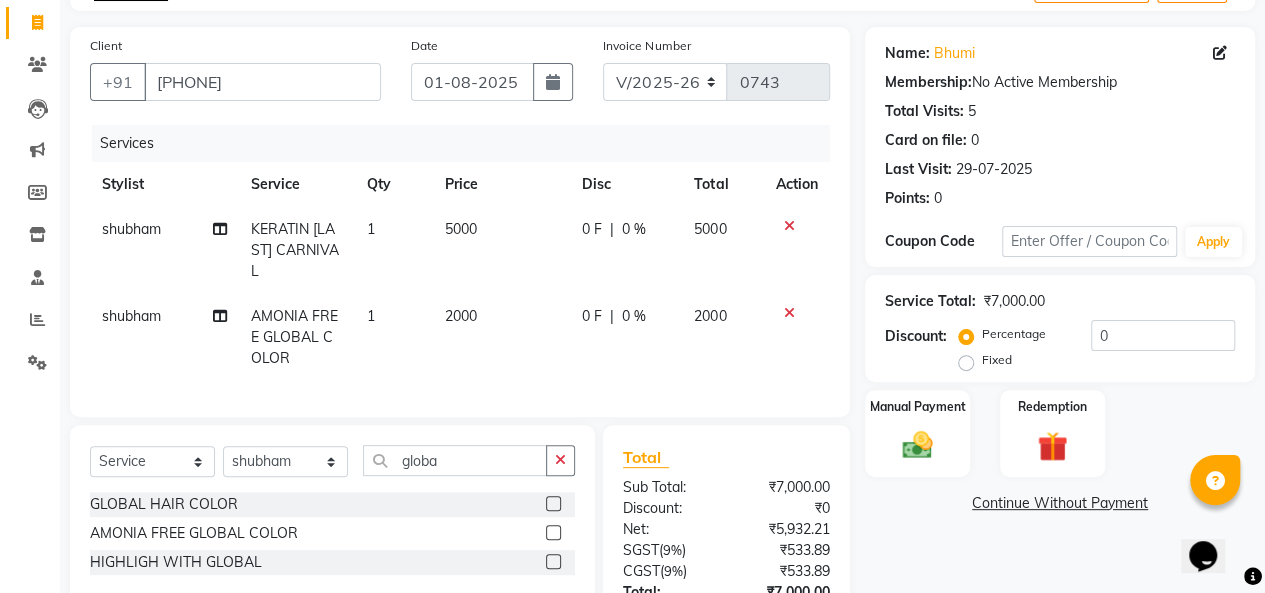 click on "Manual Payment" 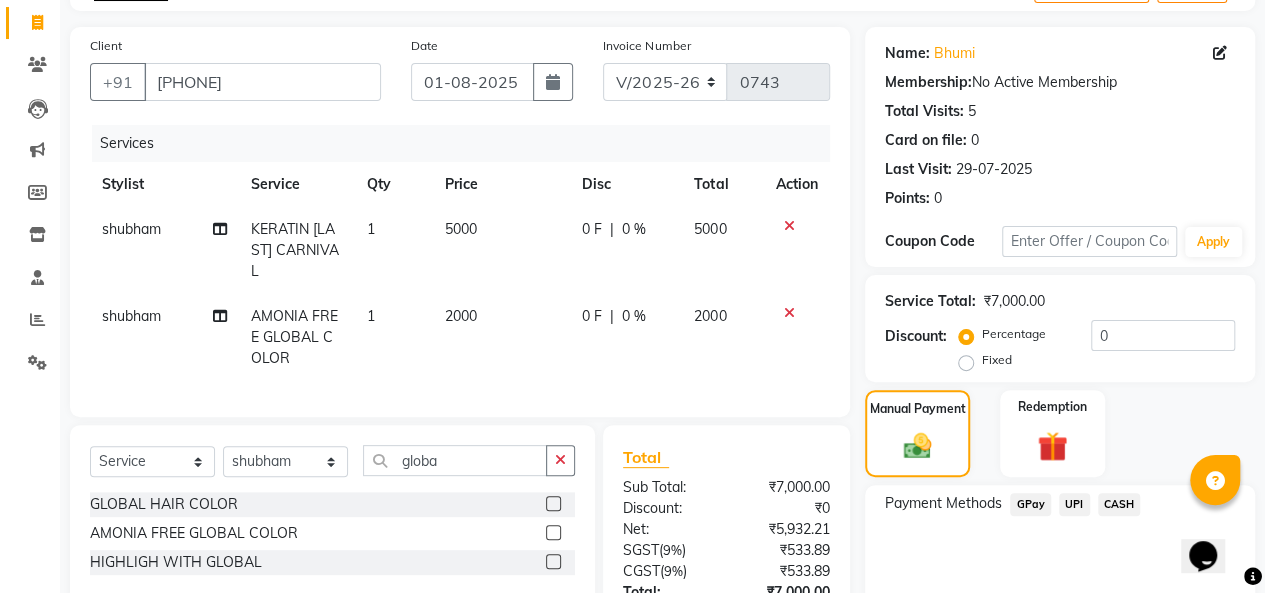 click on "GPay" 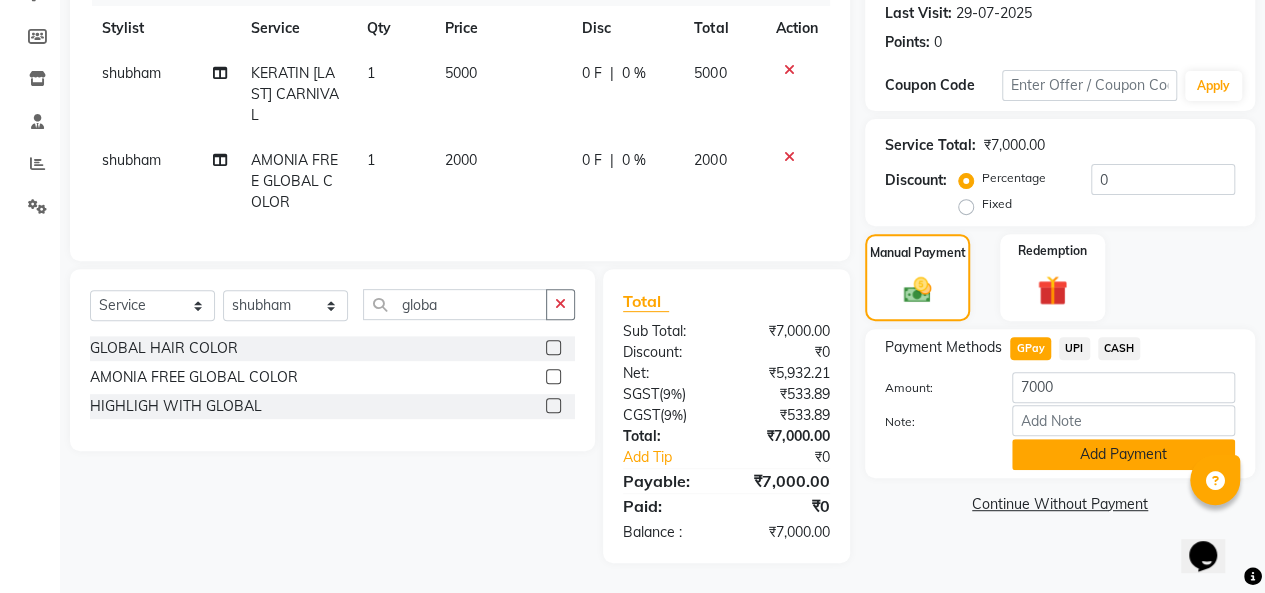 click on "Add Payment" 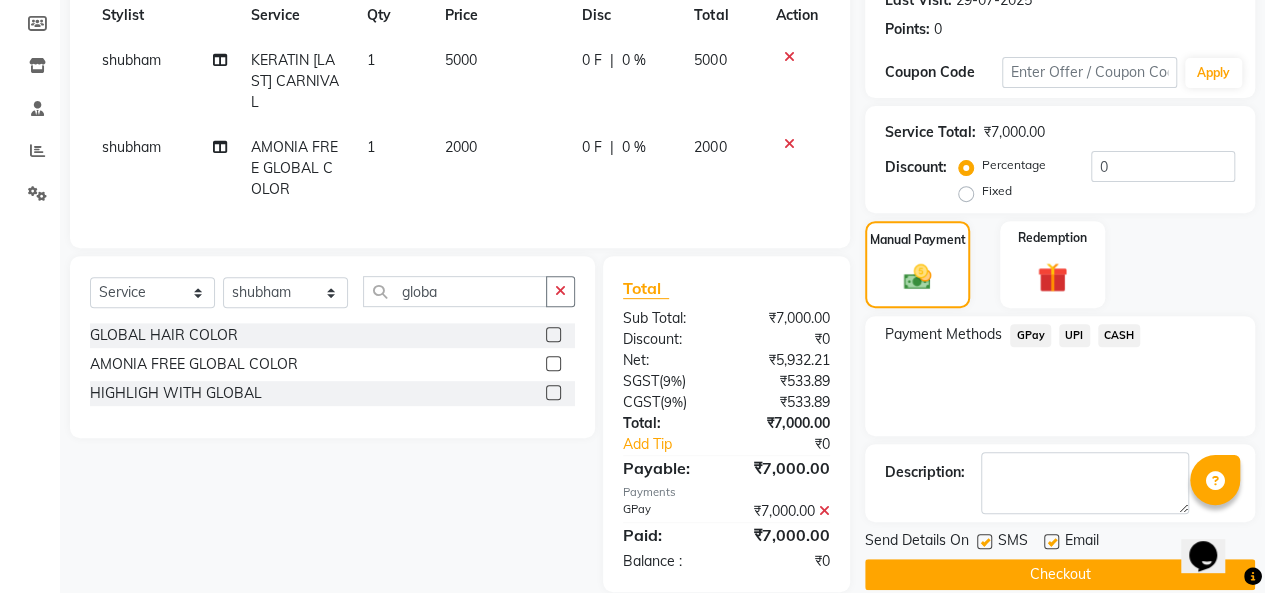 scroll, scrollTop: 334, scrollLeft: 0, axis: vertical 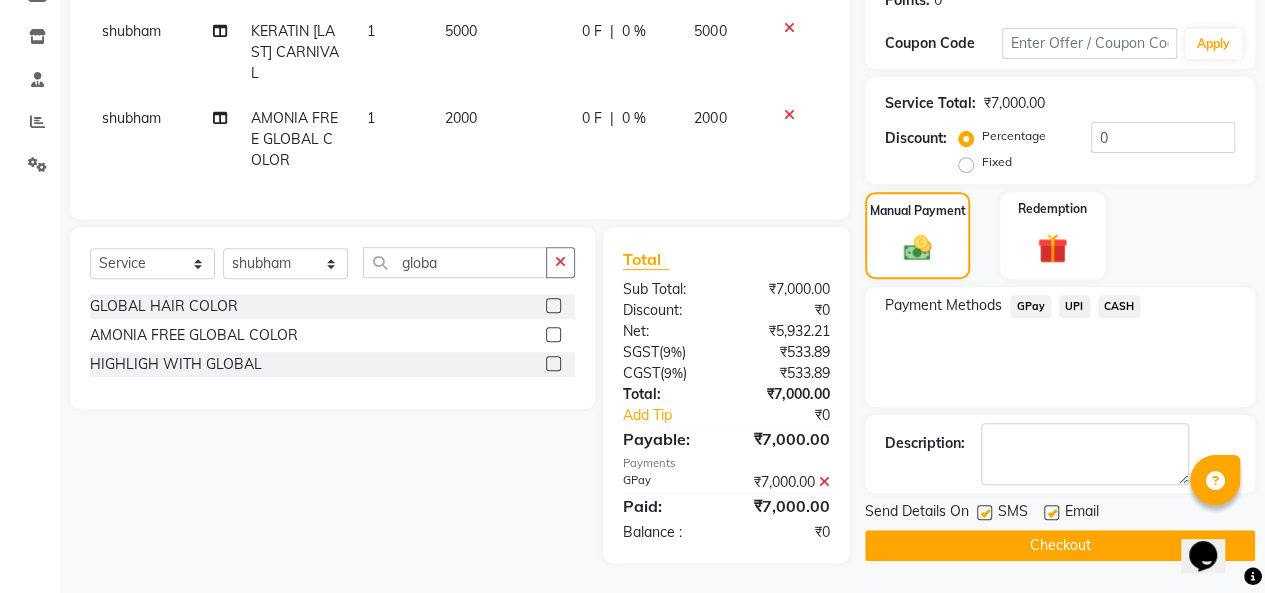 click 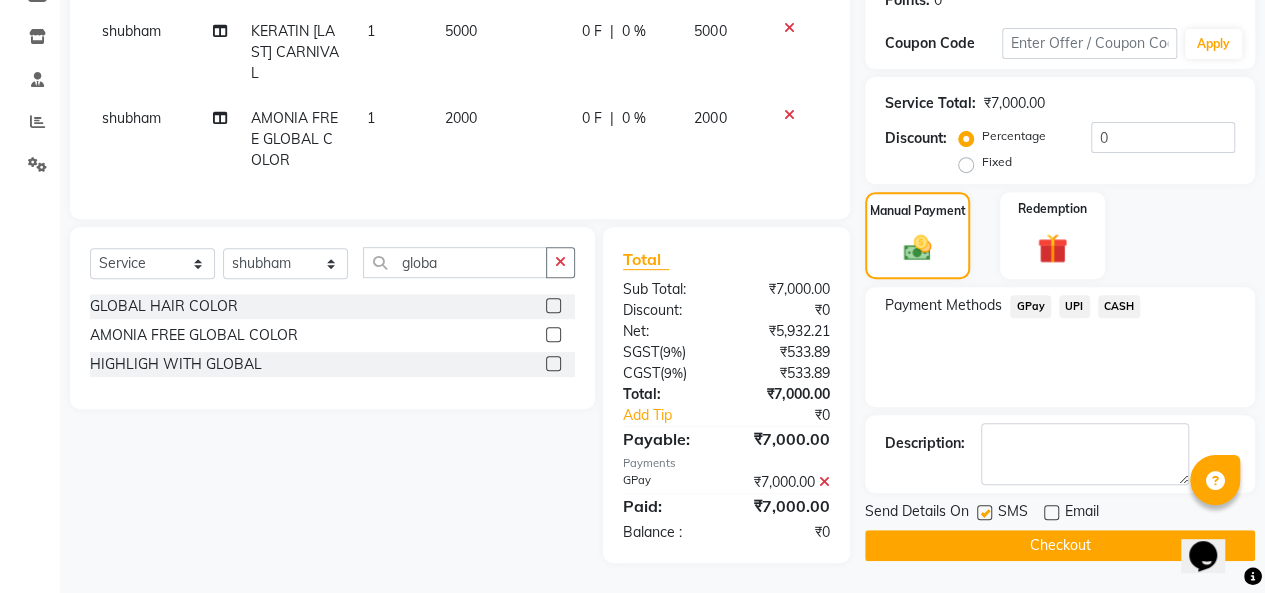 click on "Checkout" 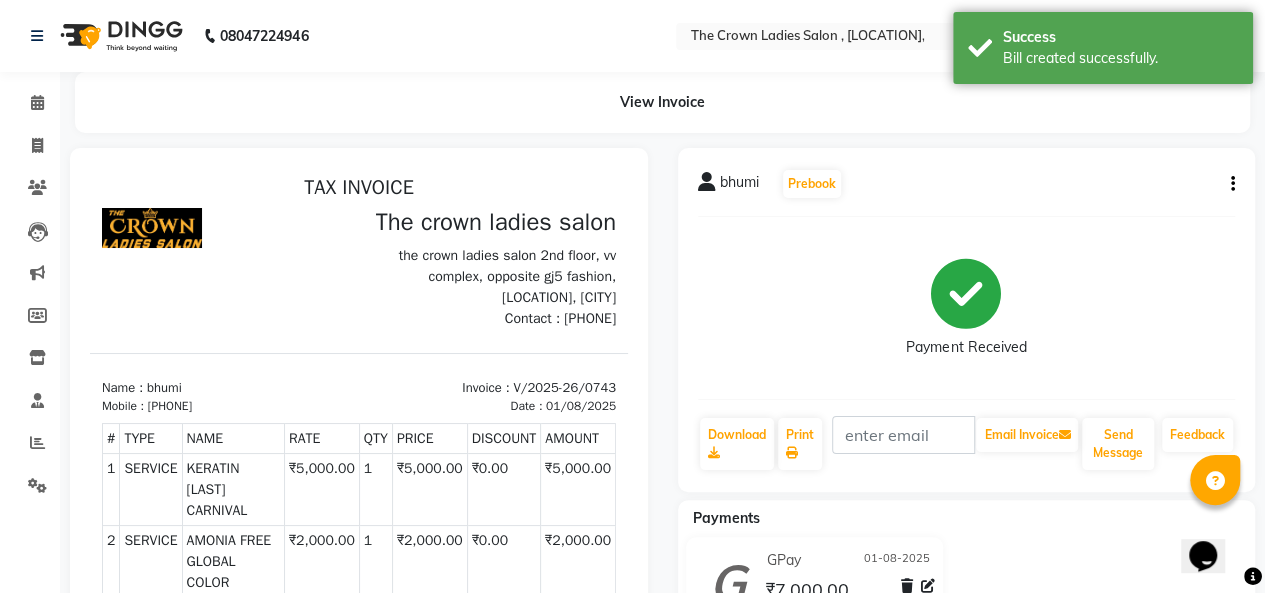 scroll, scrollTop: 0, scrollLeft: 0, axis: both 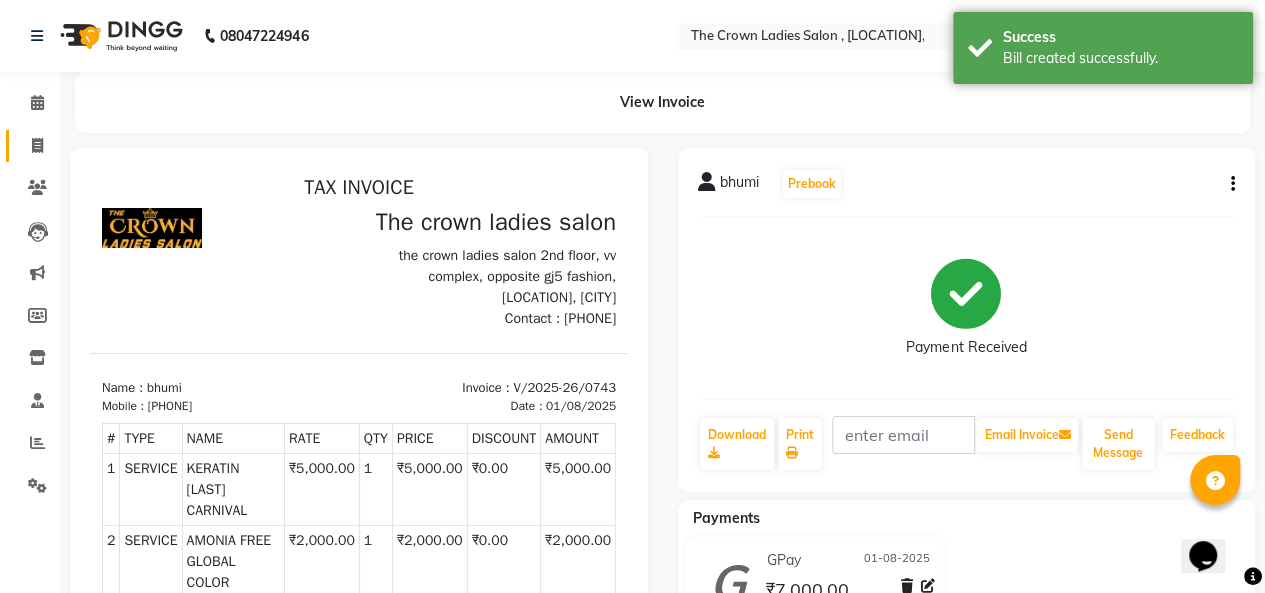 click 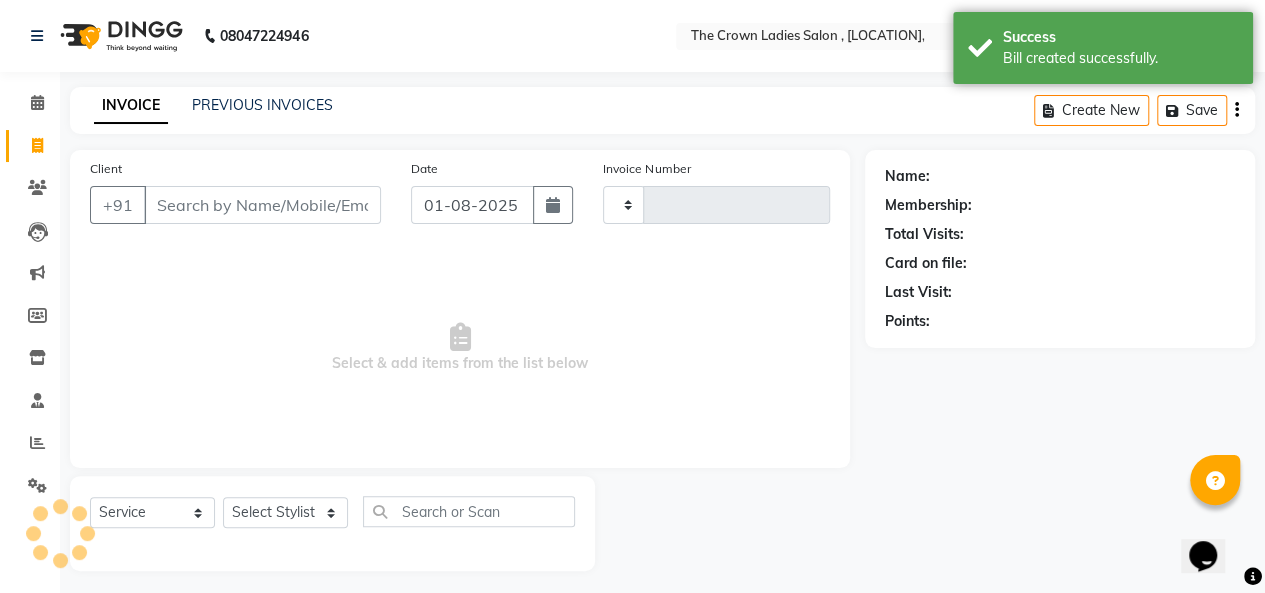 scroll, scrollTop: 7, scrollLeft: 0, axis: vertical 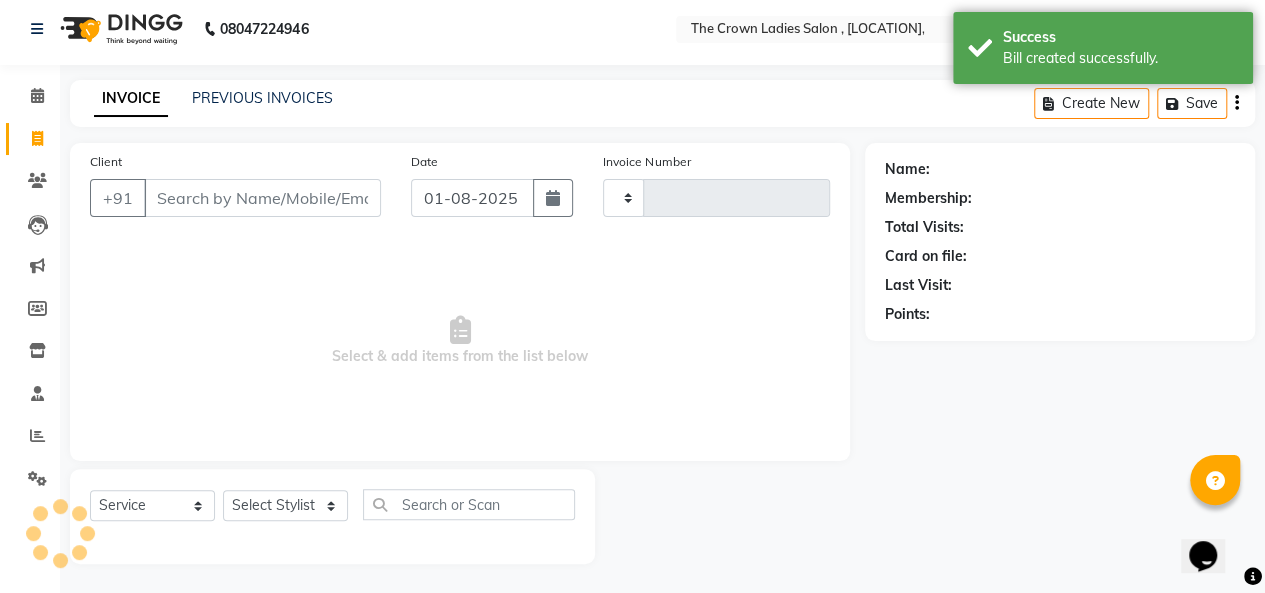 type on "0744" 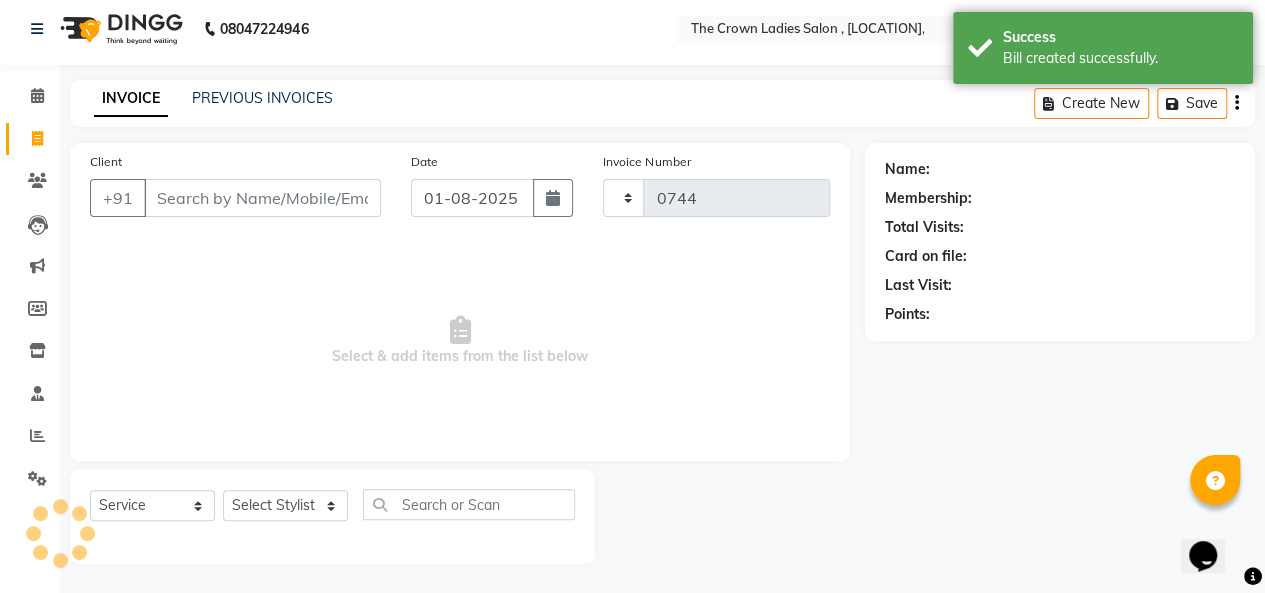 select on "7627" 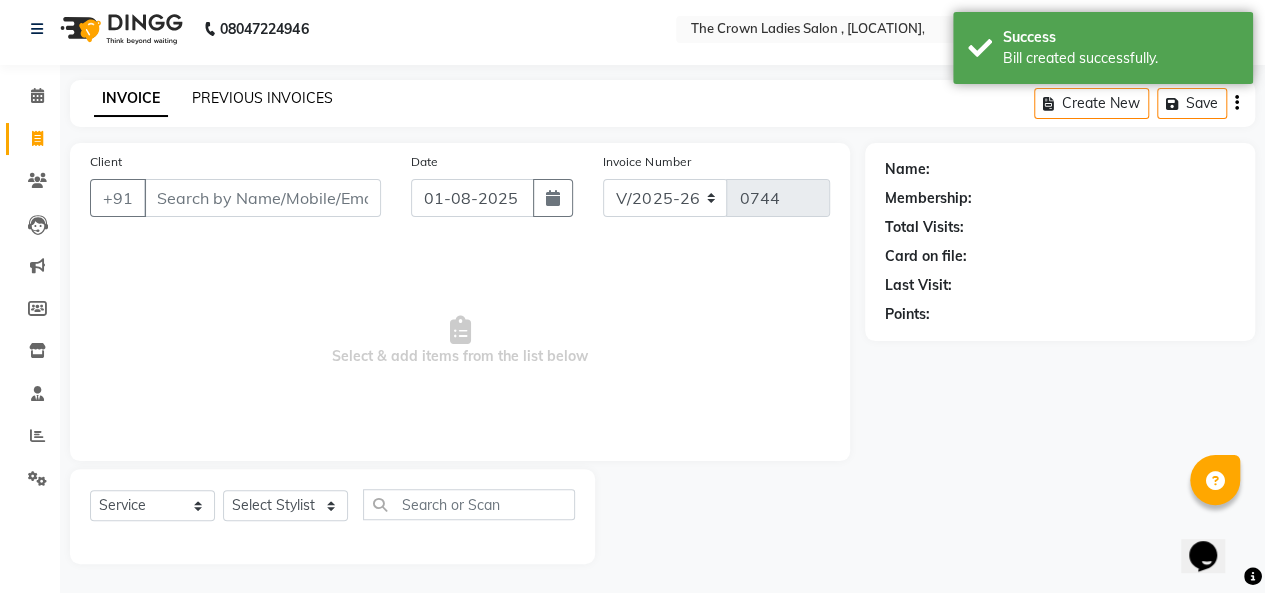 click on "PREVIOUS INVOICES" 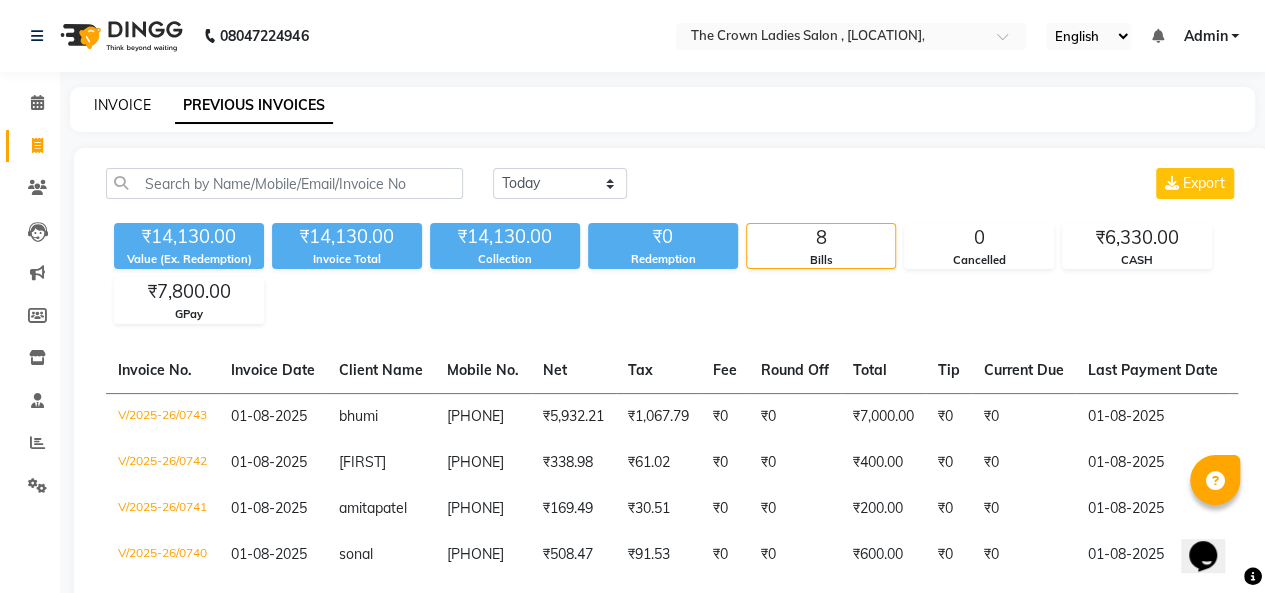click on "INVOICE" 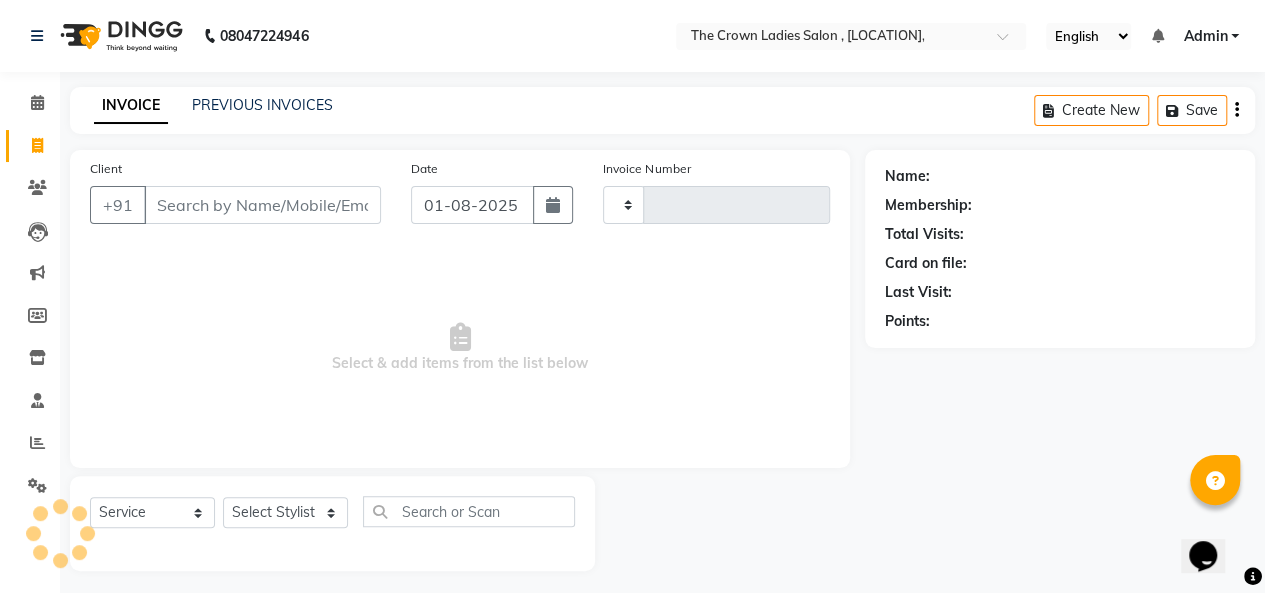 scroll, scrollTop: 7, scrollLeft: 0, axis: vertical 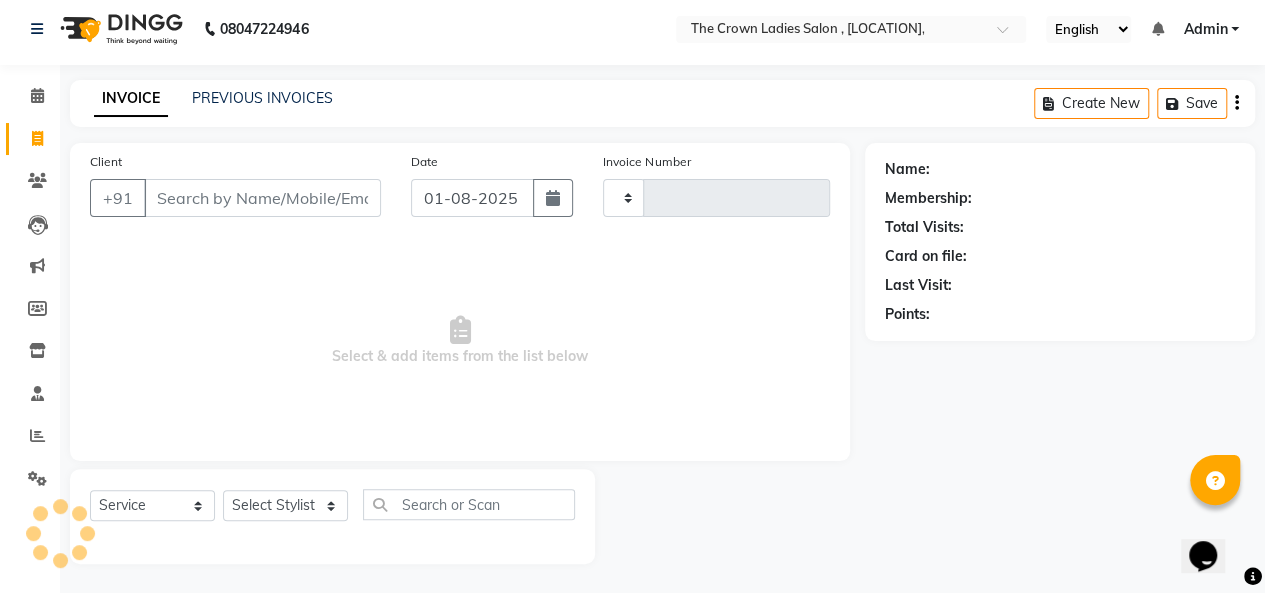 type on "0744" 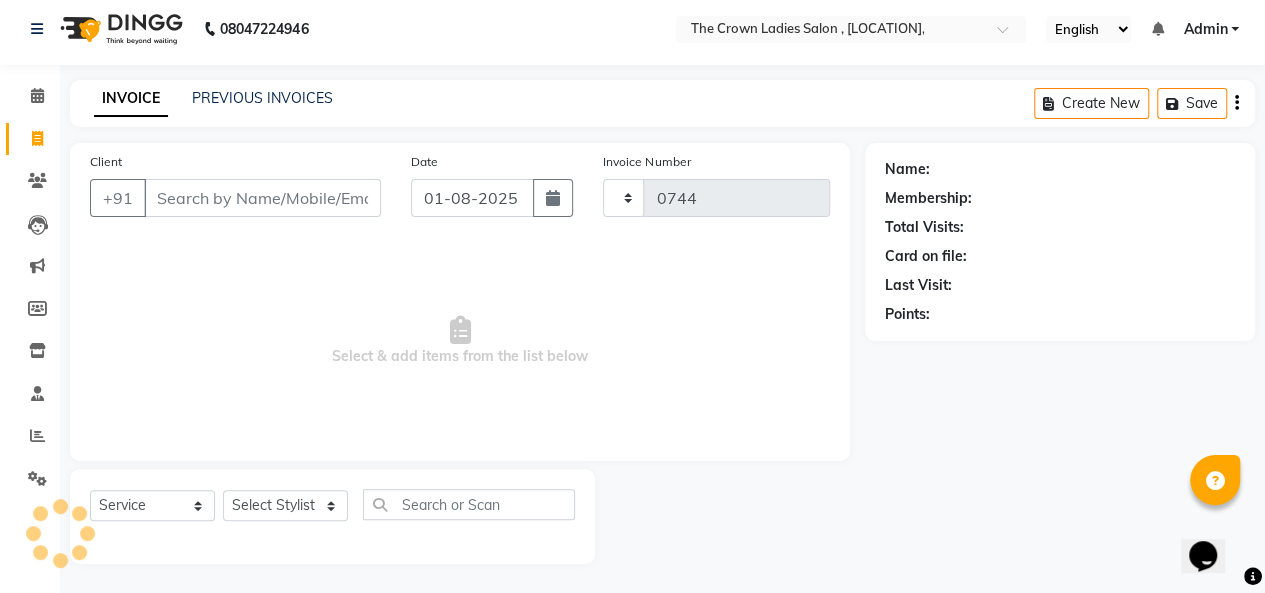 select on "7627" 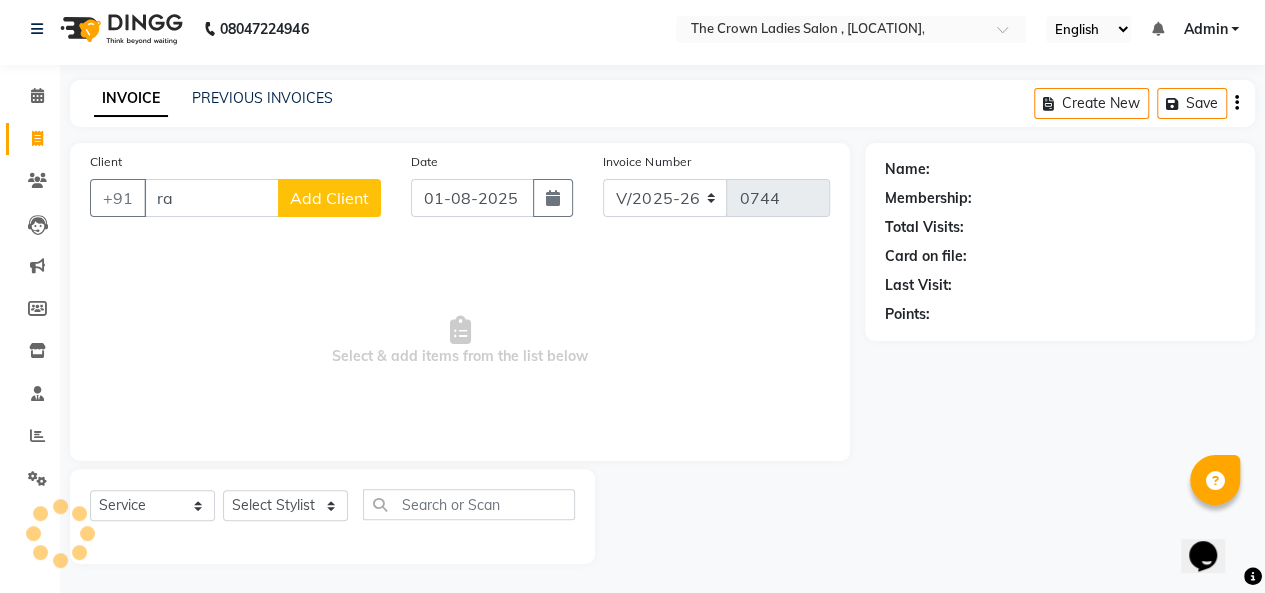 type on "r" 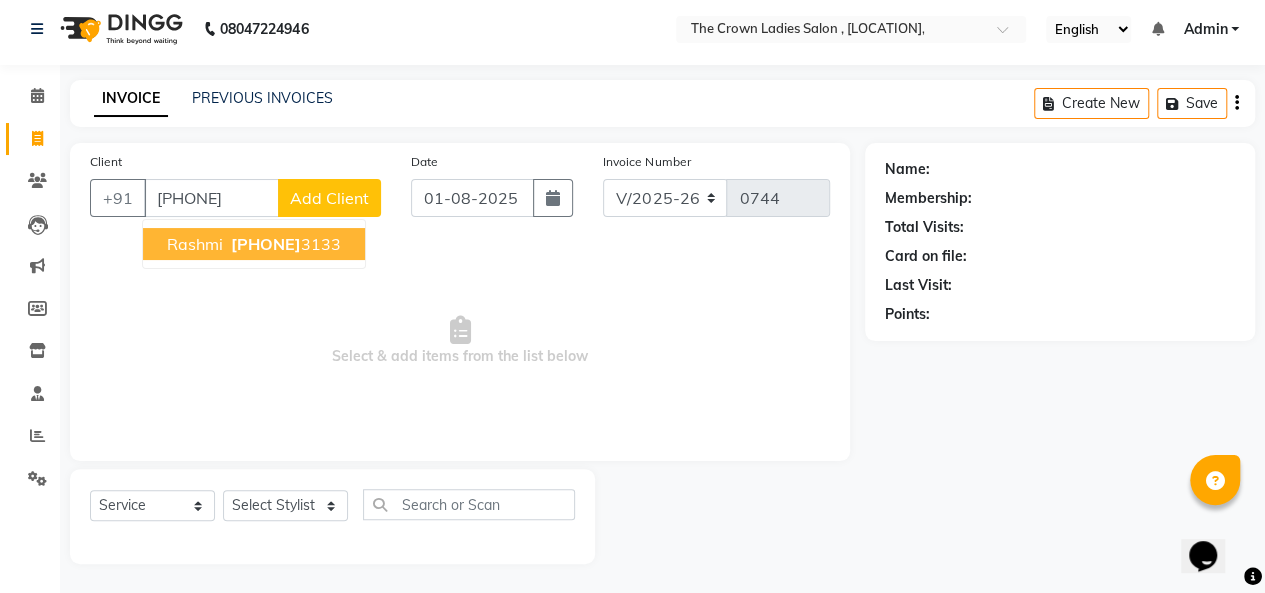 click on "[PHONE]" at bounding box center (284, 244) 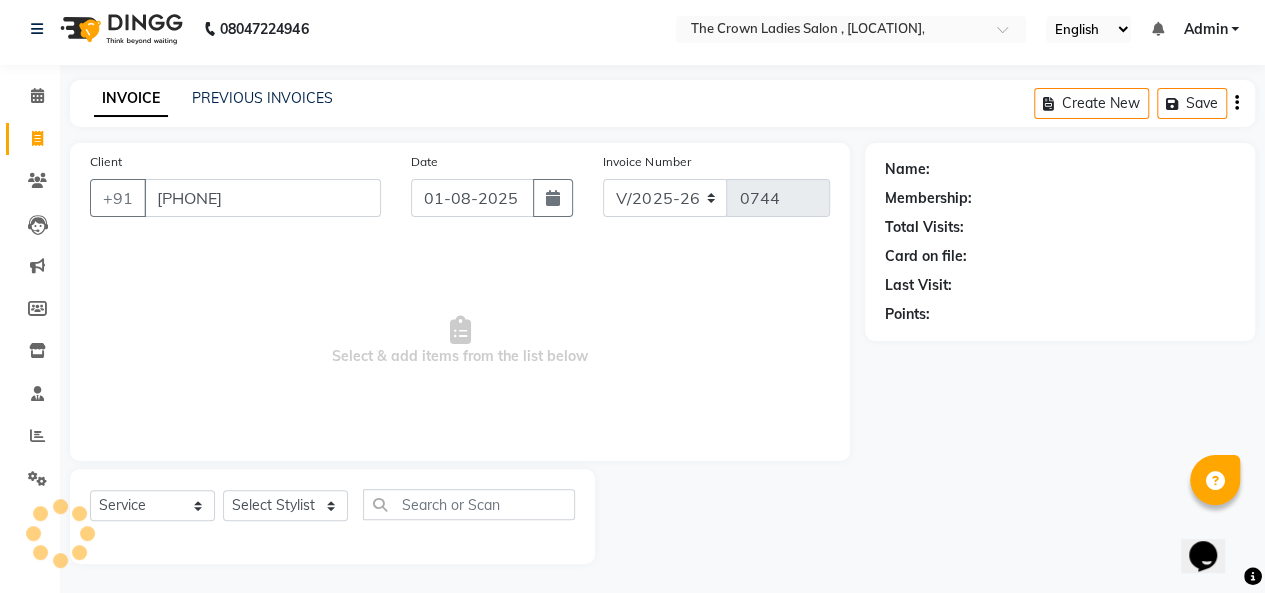 type on "[PHONE]" 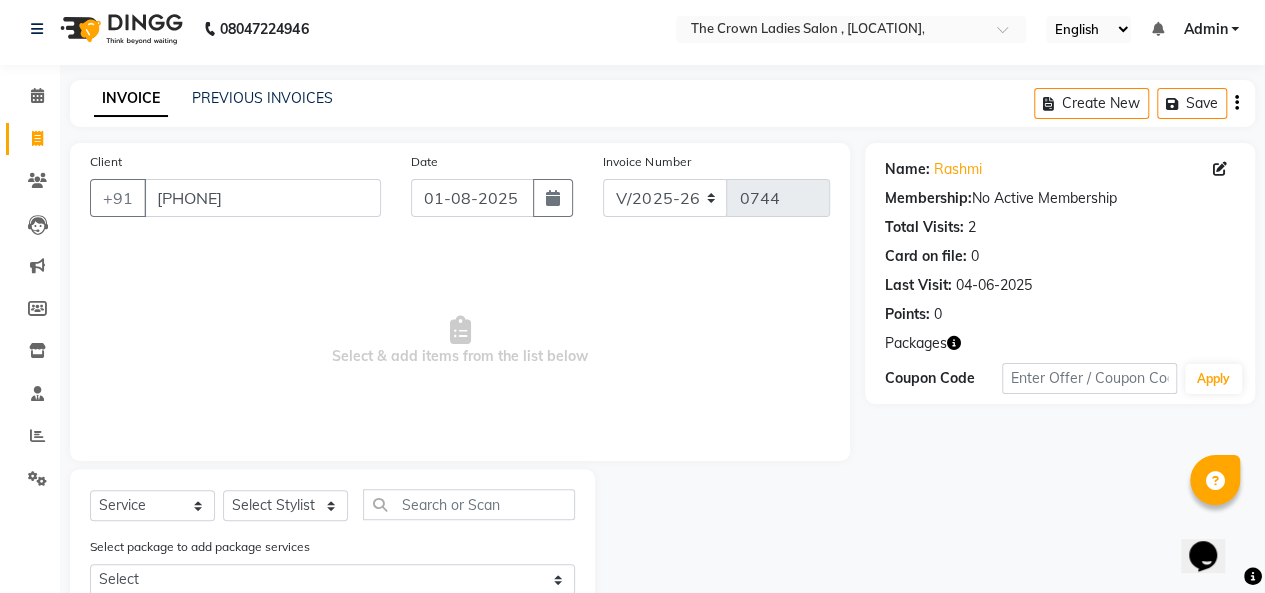 scroll, scrollTop: 74, scrollLeft: 0, axis: vertical 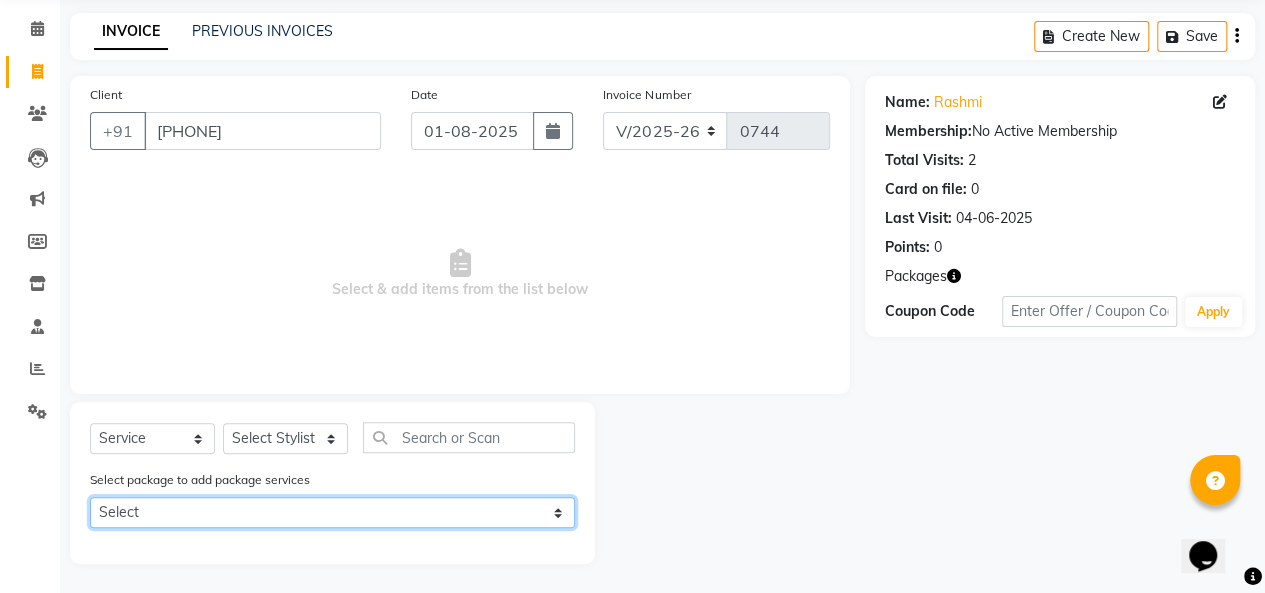 click on "Select Touch up" 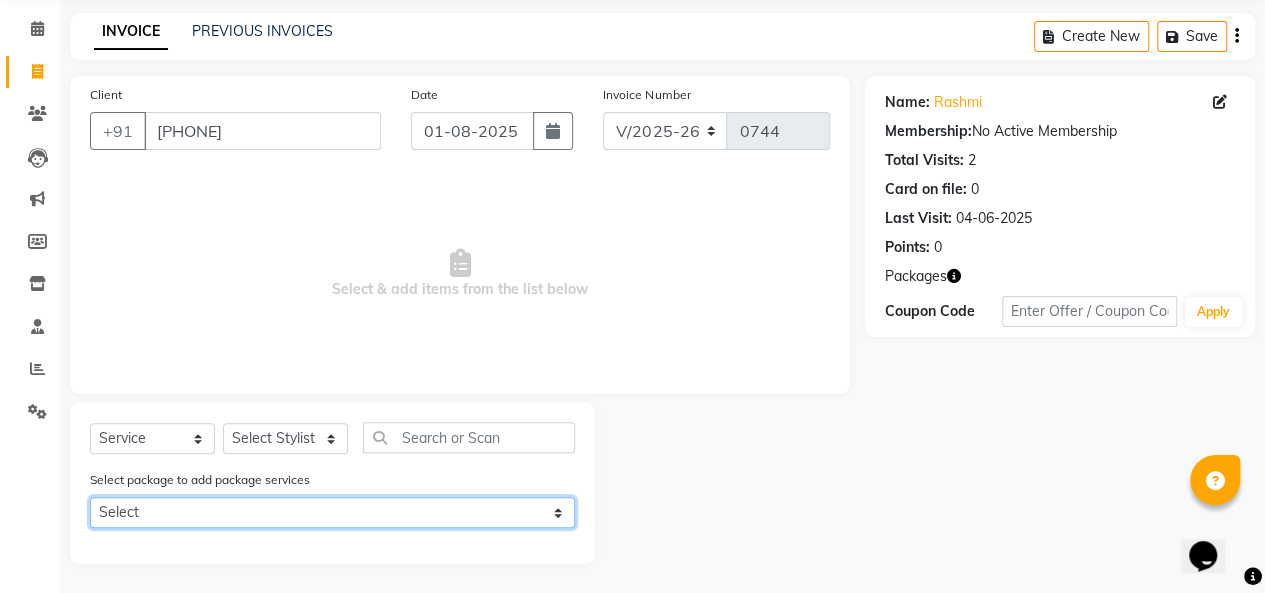 select on "1: Object" 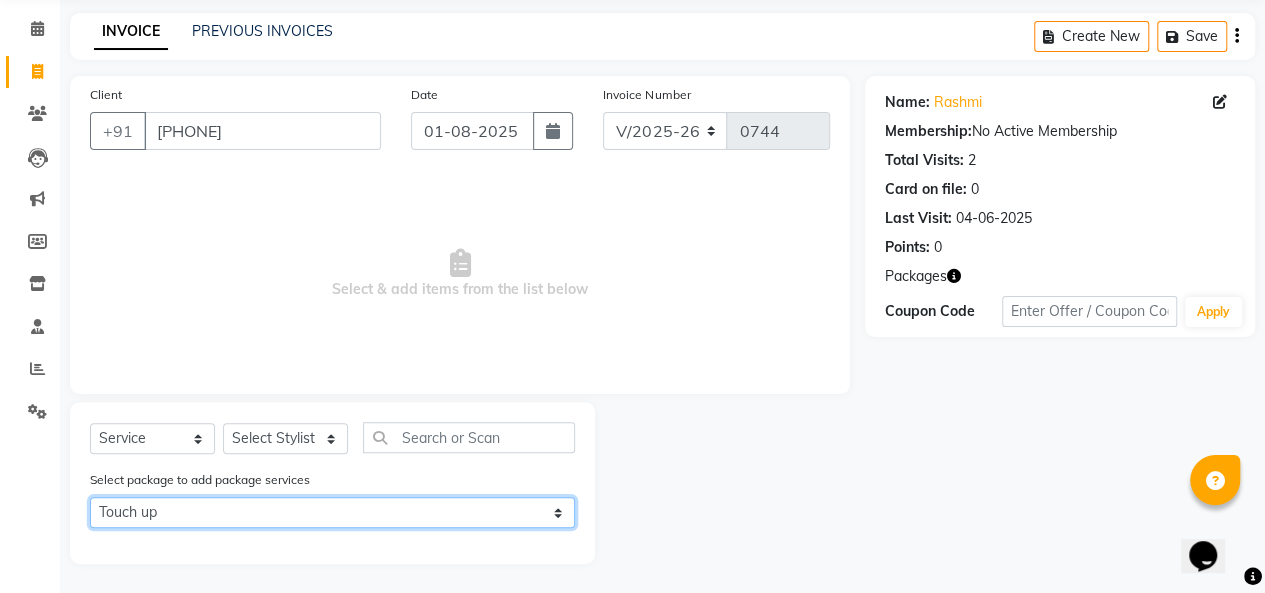 click on "Select Touch up" 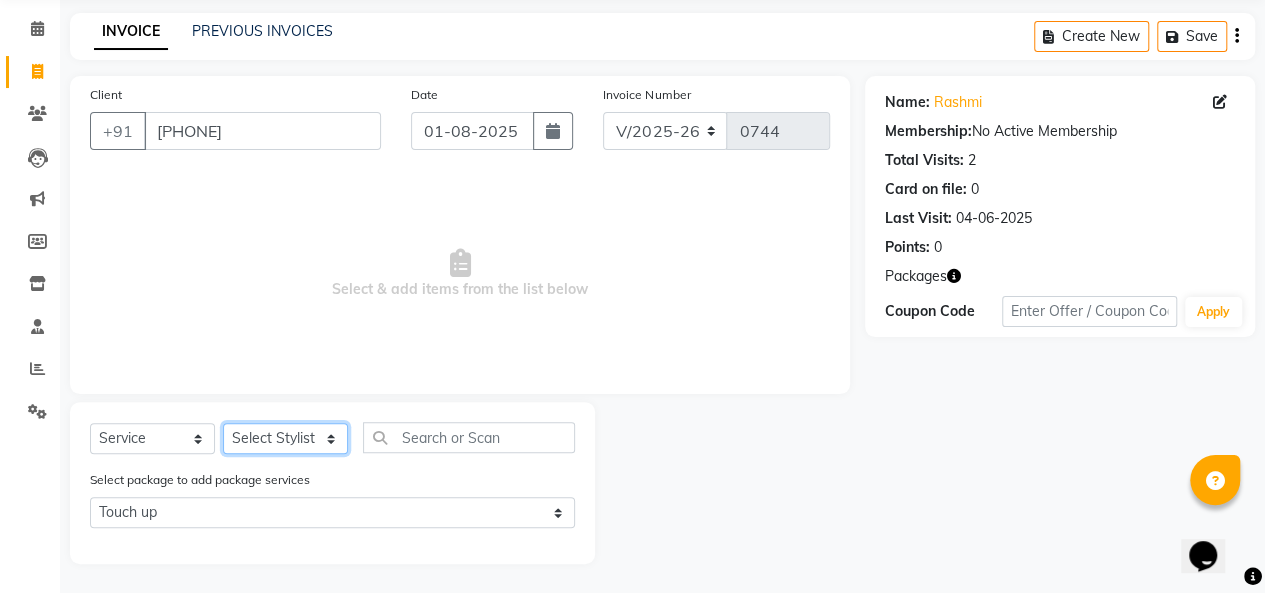 click on "Select Stylist [FIRST] [FIRST] [FIRST] [FIRST] [FIRST] [FIRST] [FIRST] [FIRST] [FIRST]" 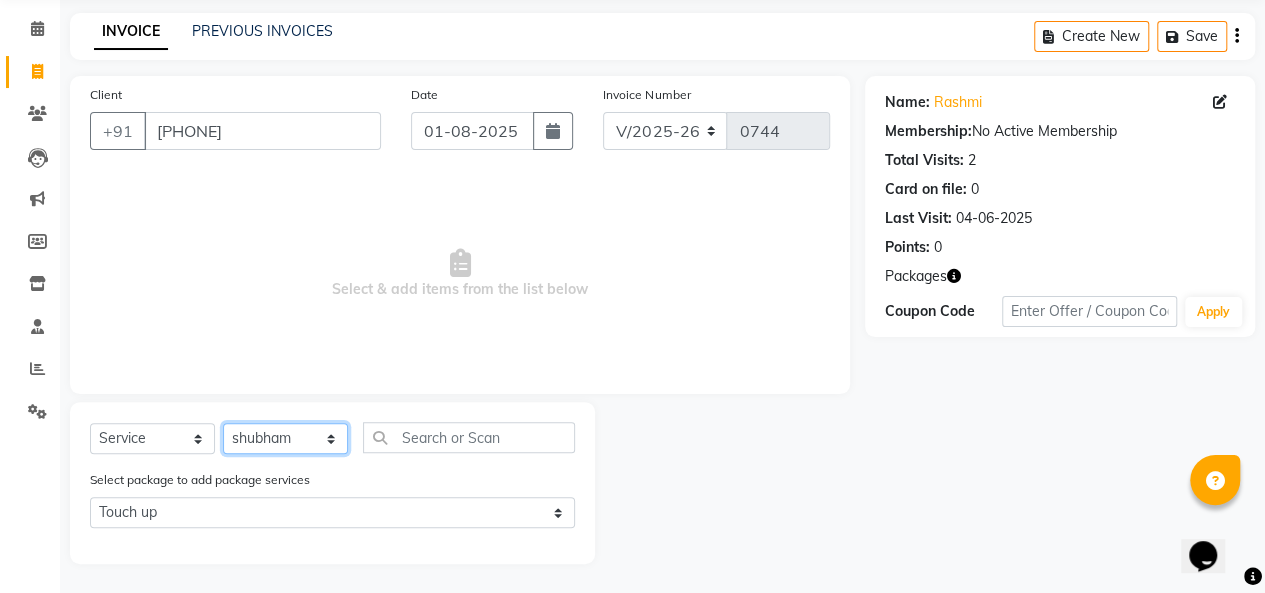 click on "Select Stylist [FIRST] [FIRST] [FIRST] [FIRST] [FIRST] [FIRST] [FIRST] [FIRST] [FIRST]" 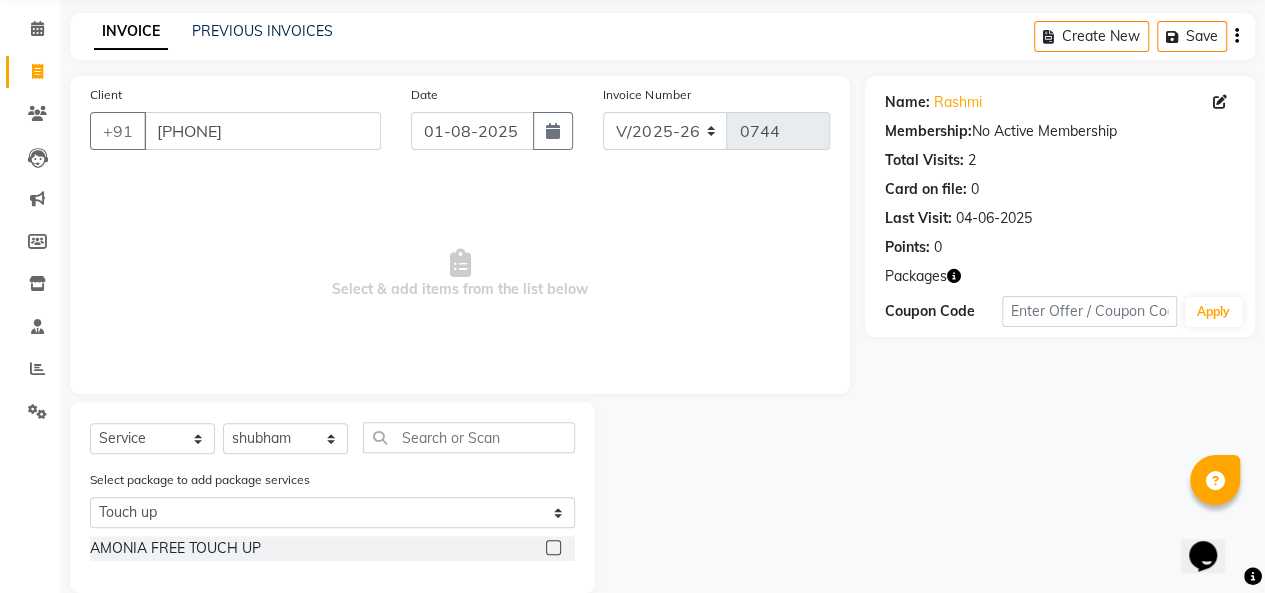 click on "AMONIA FREE TOUCH UP" 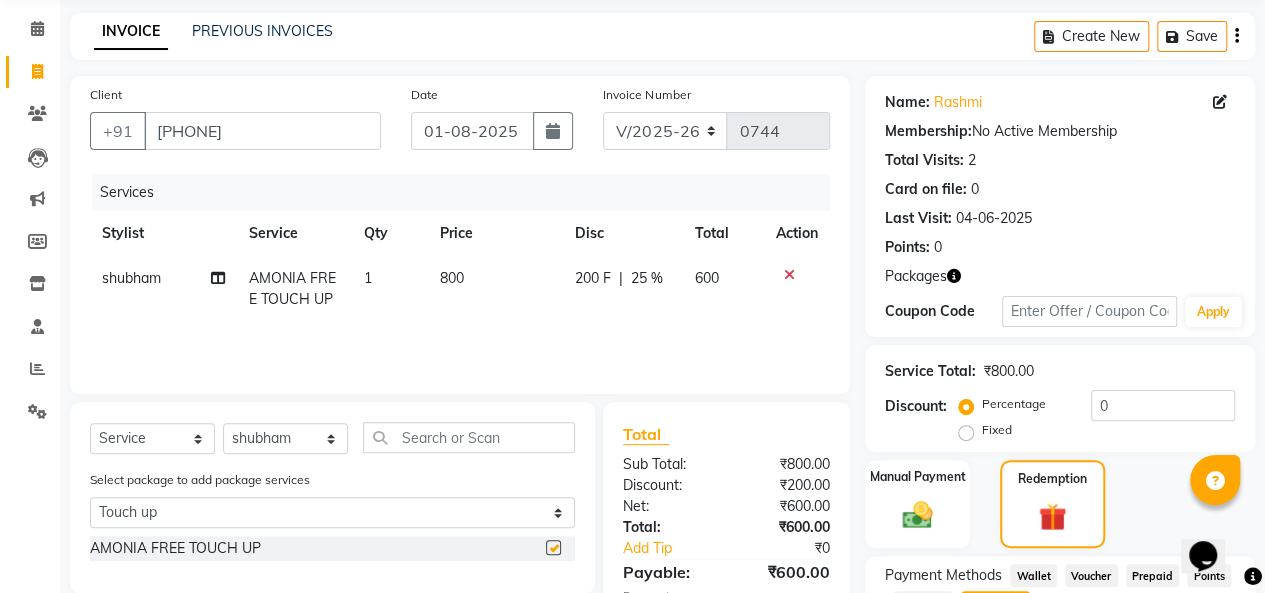 checkbox on "false" 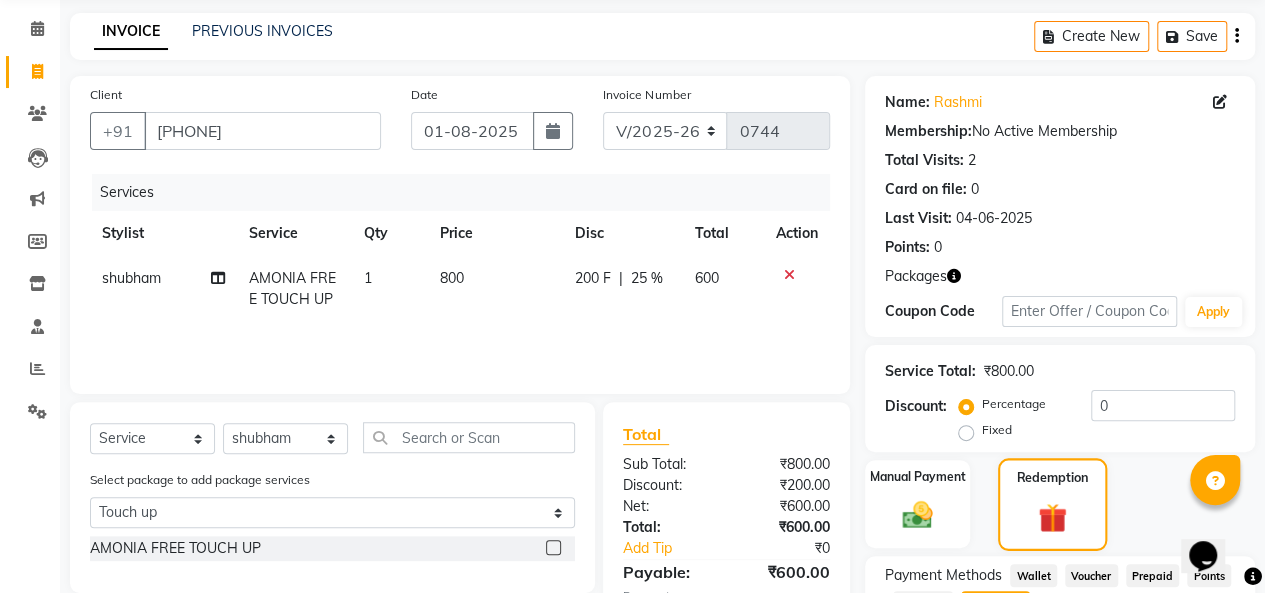 click on "Redemption" 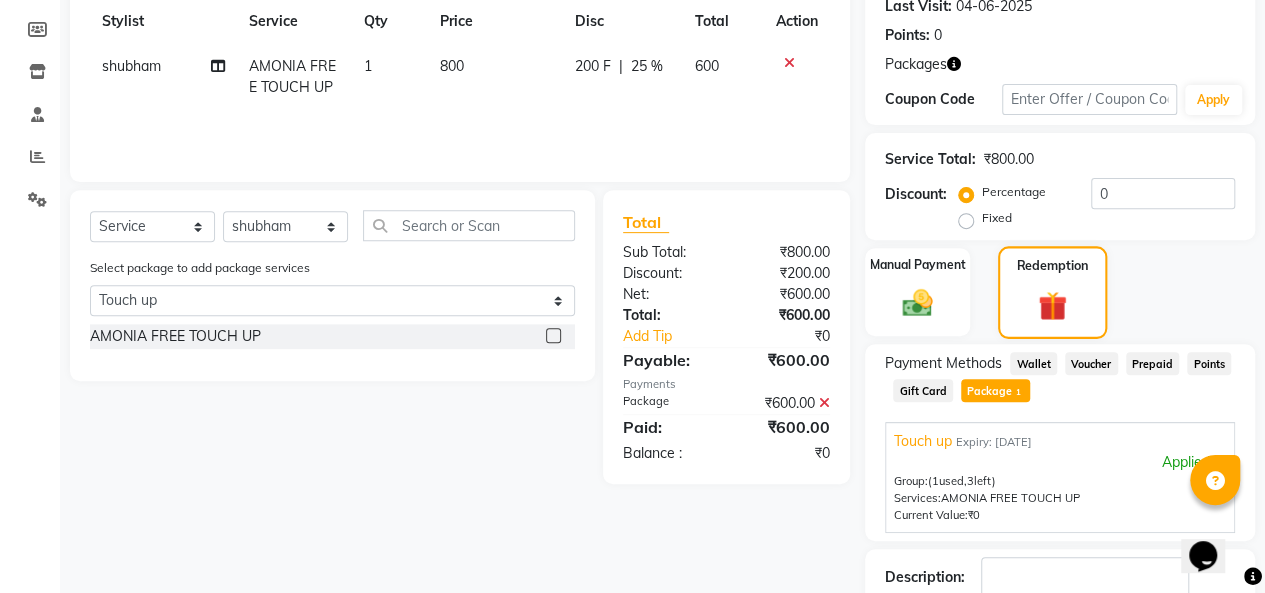 scroll, scrollTop: 296, scrollLeft: 0, axis: vertical 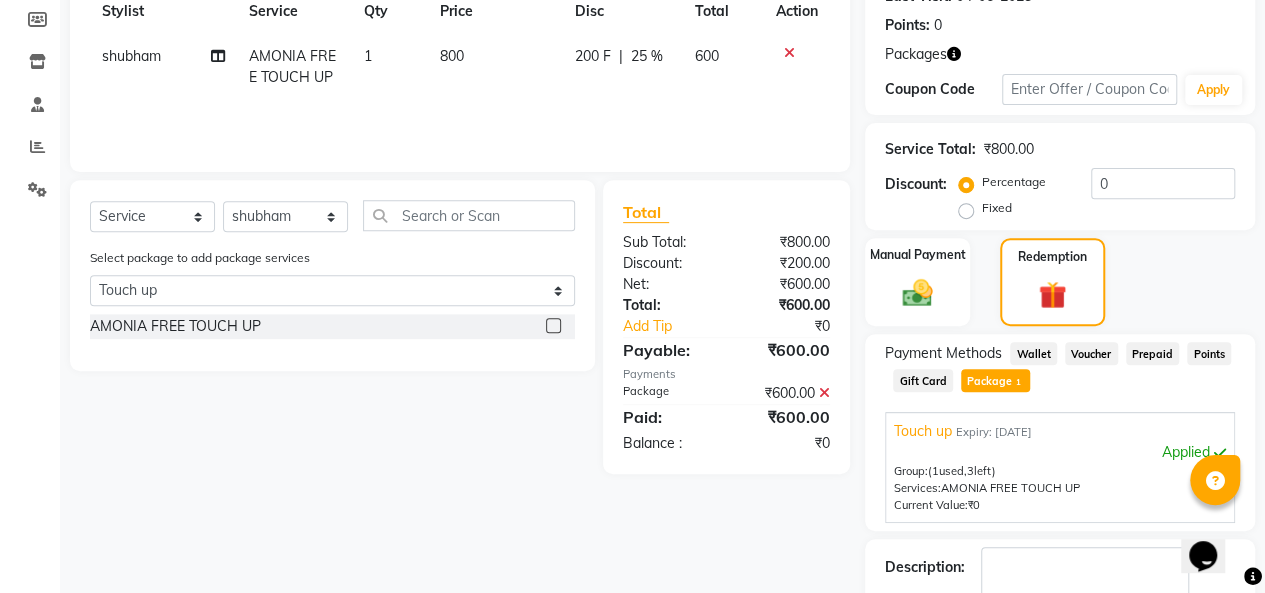 click on "Package  1" 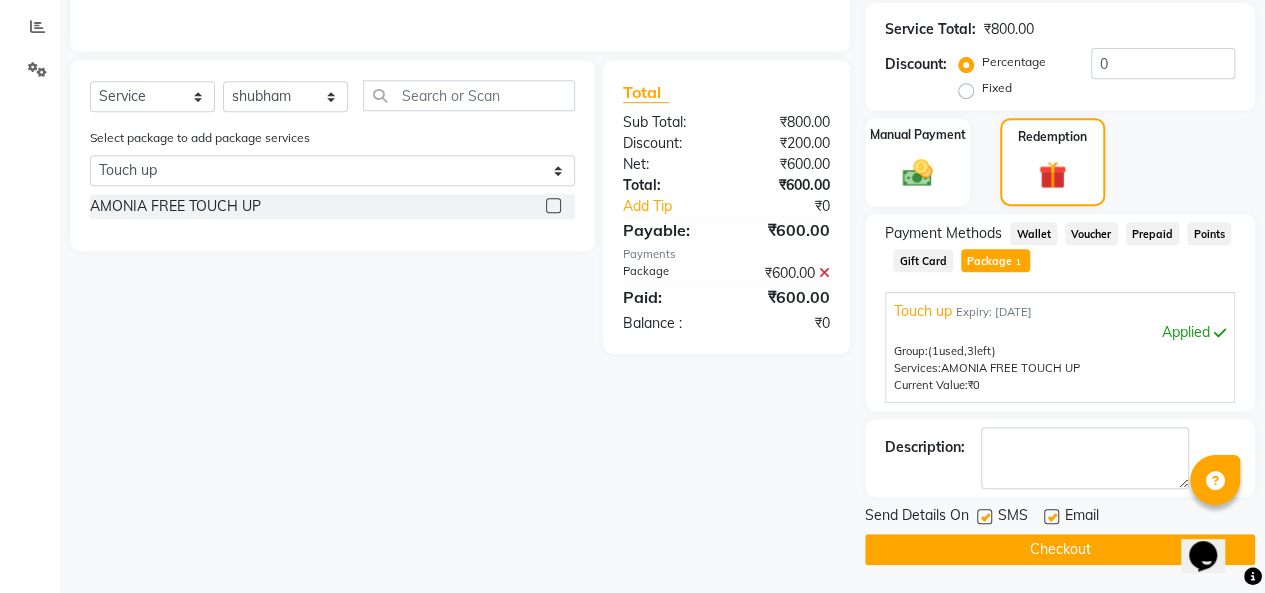 click 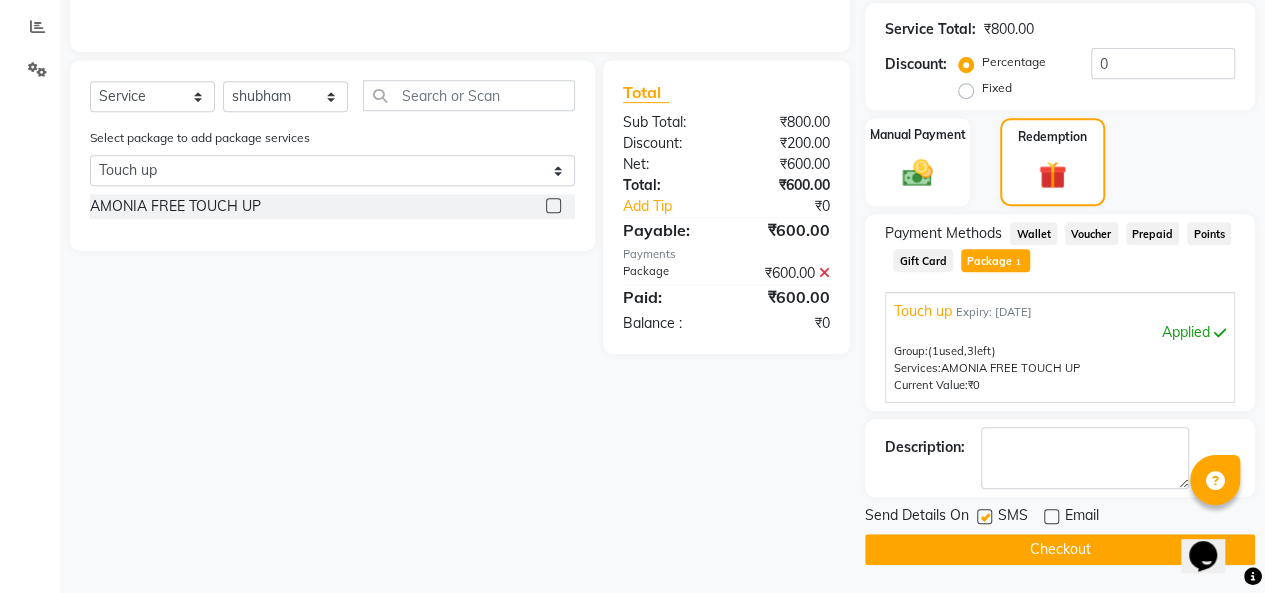 click 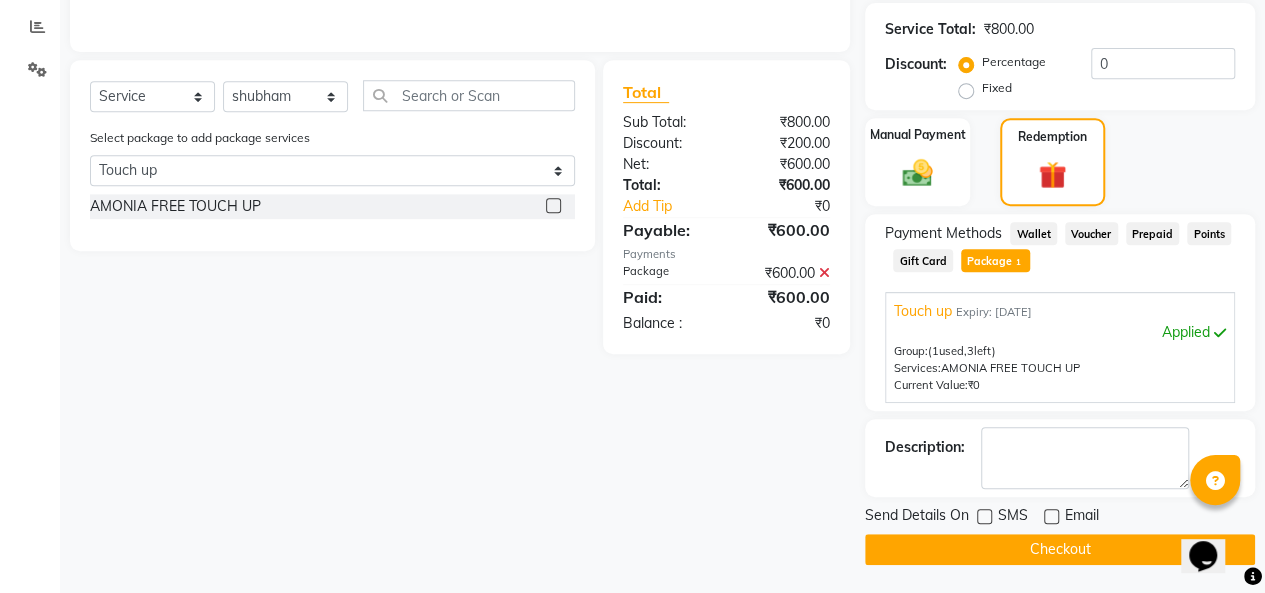 click on "Checkout" 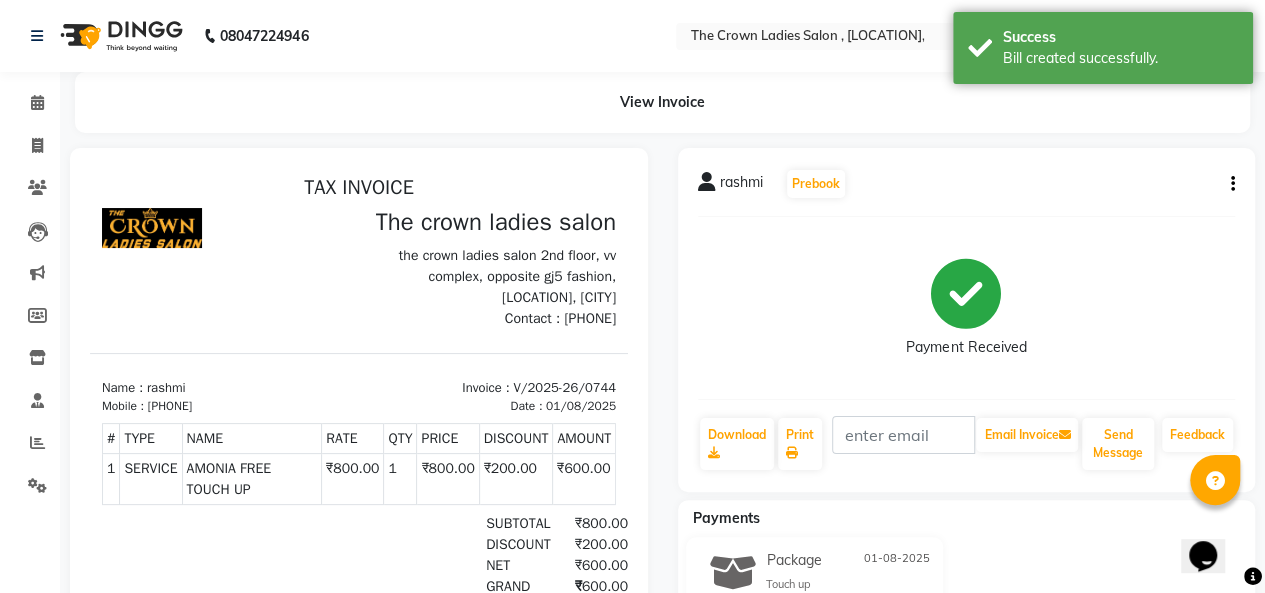scroll, scrollTop: 0, scrollLeft: 0, axis: both 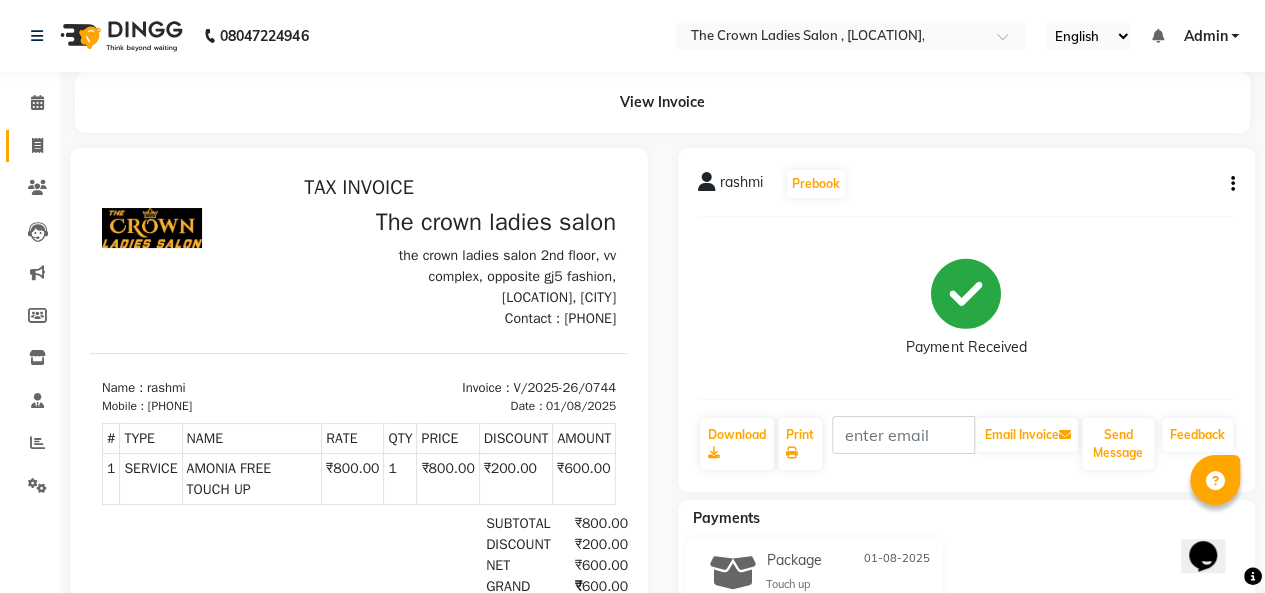 click 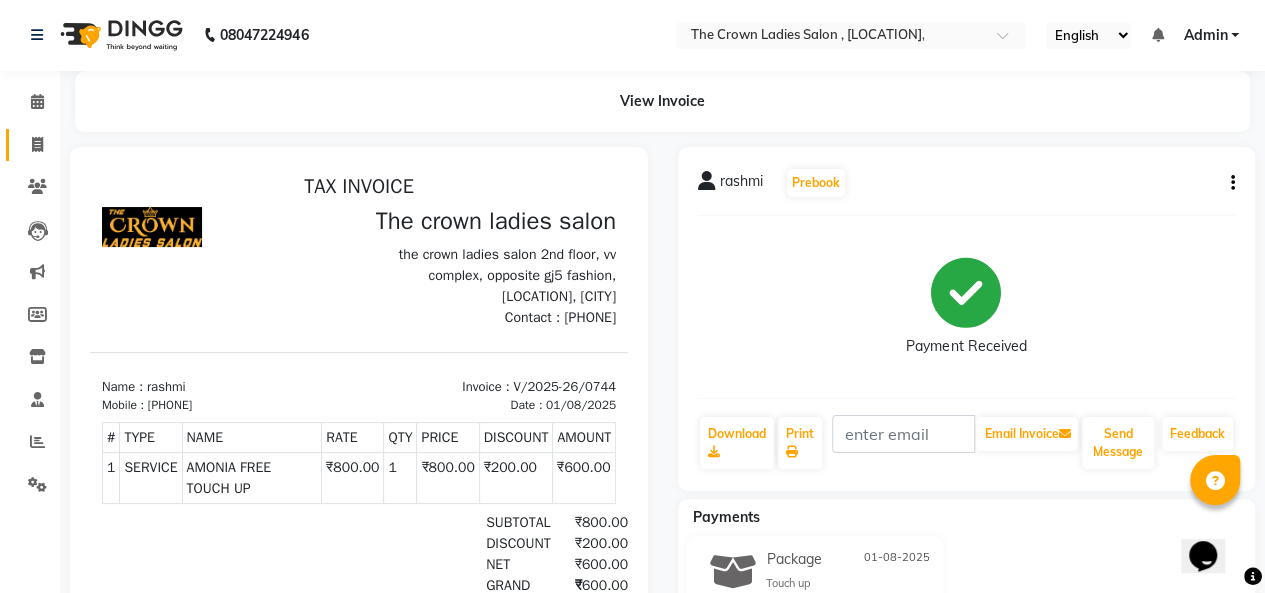 scroll, scrollTop: 7, scrollLeft: 0, axis: vertical 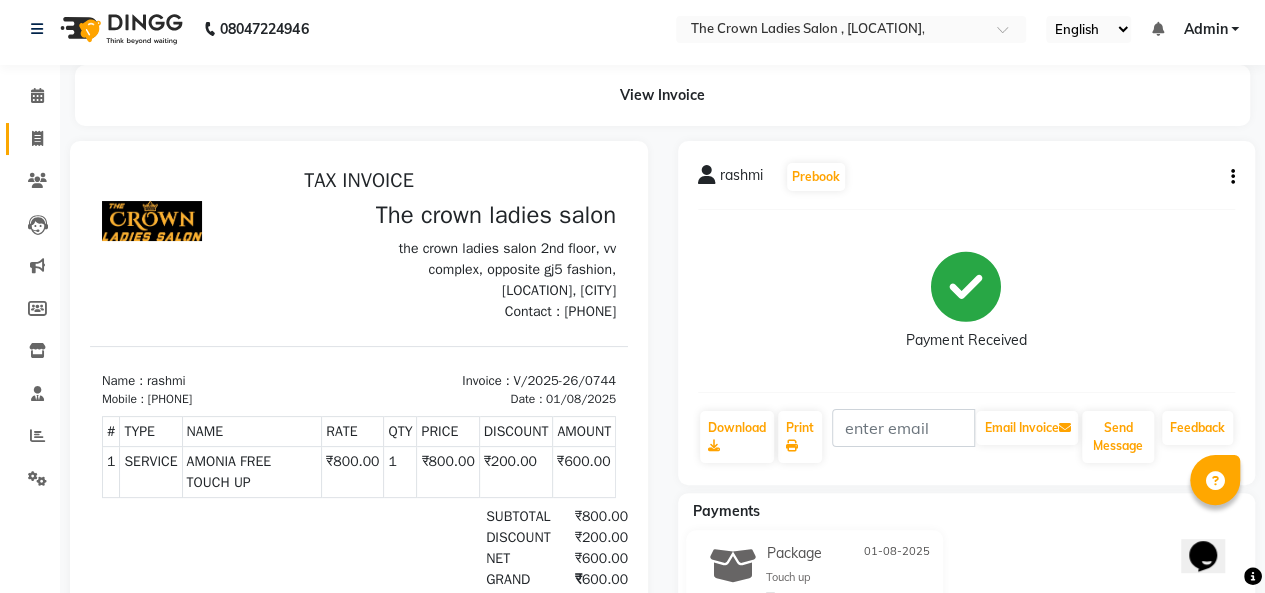 select on "service" 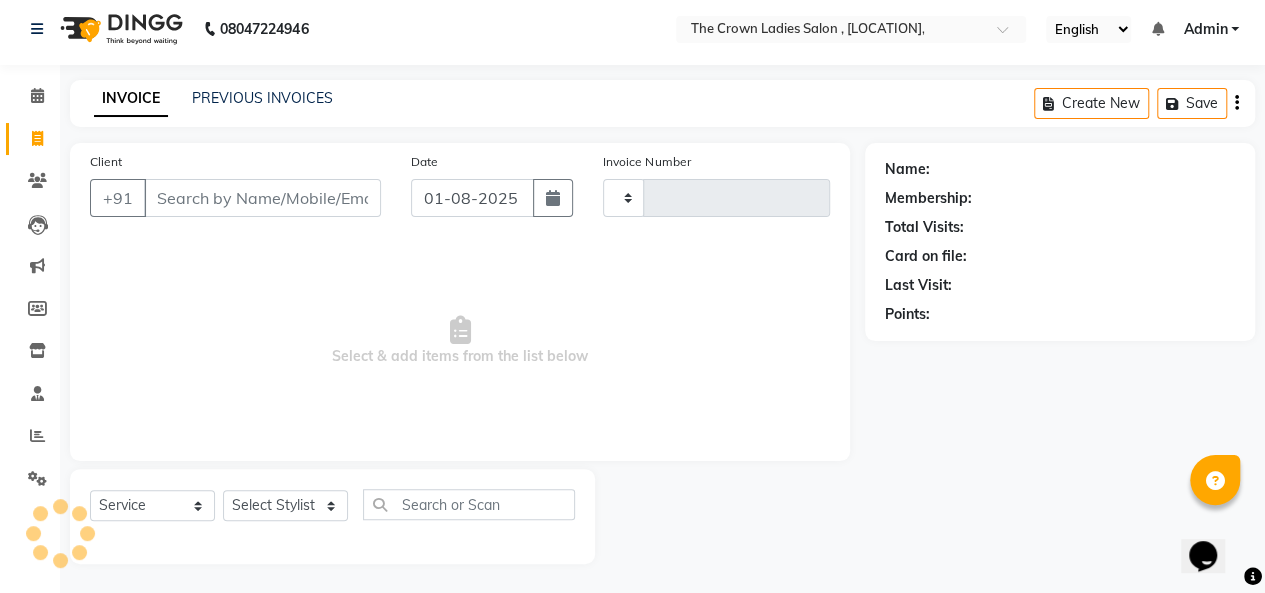type on "0745" 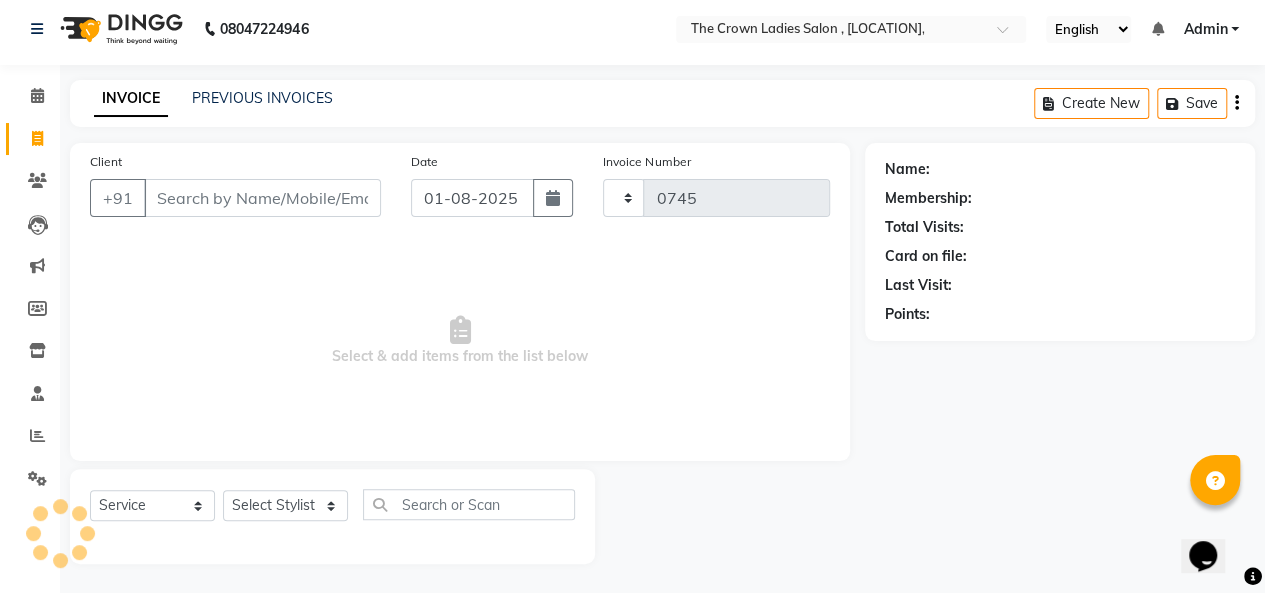 select on "7627" 